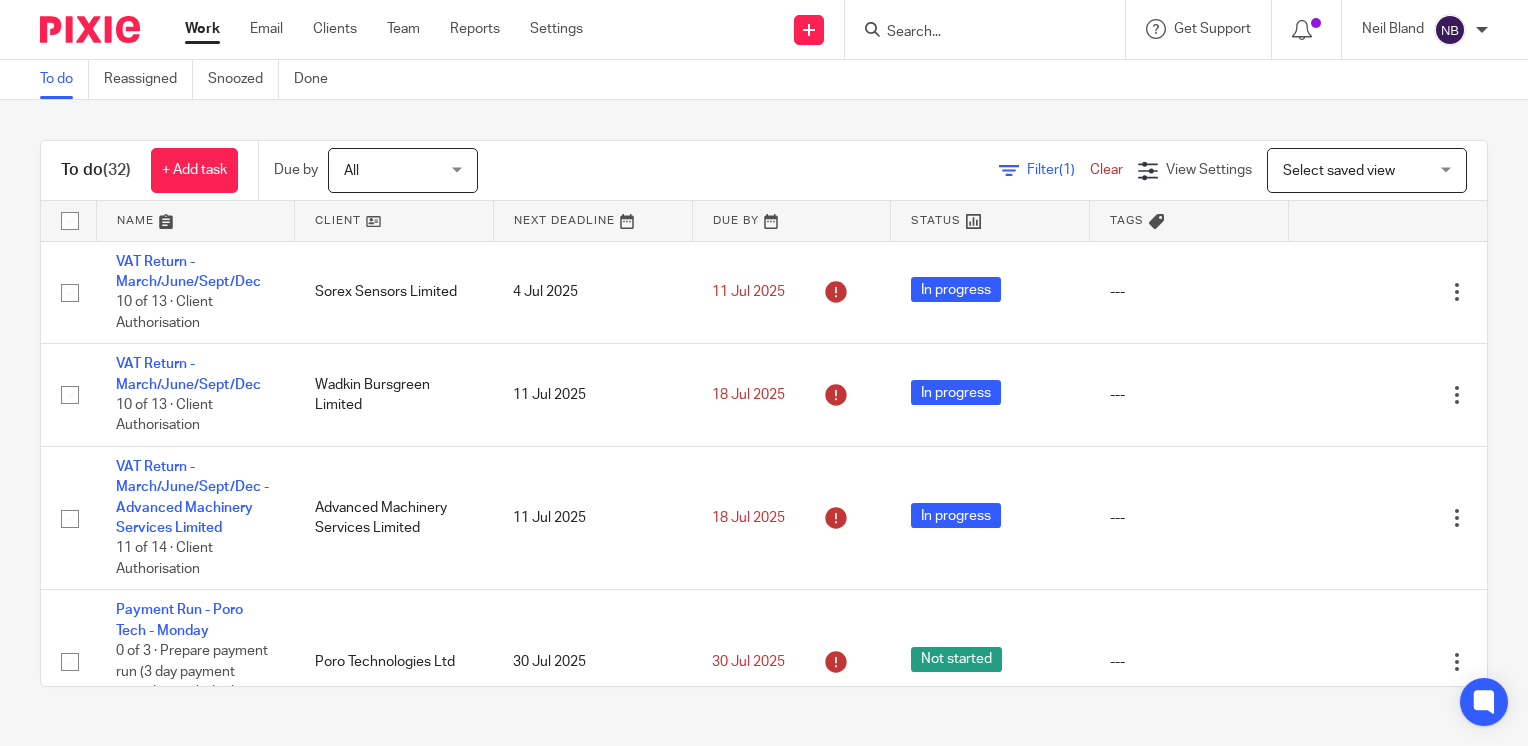 scroll, scrollTop: 0, scrollLeft: 0, axis: both 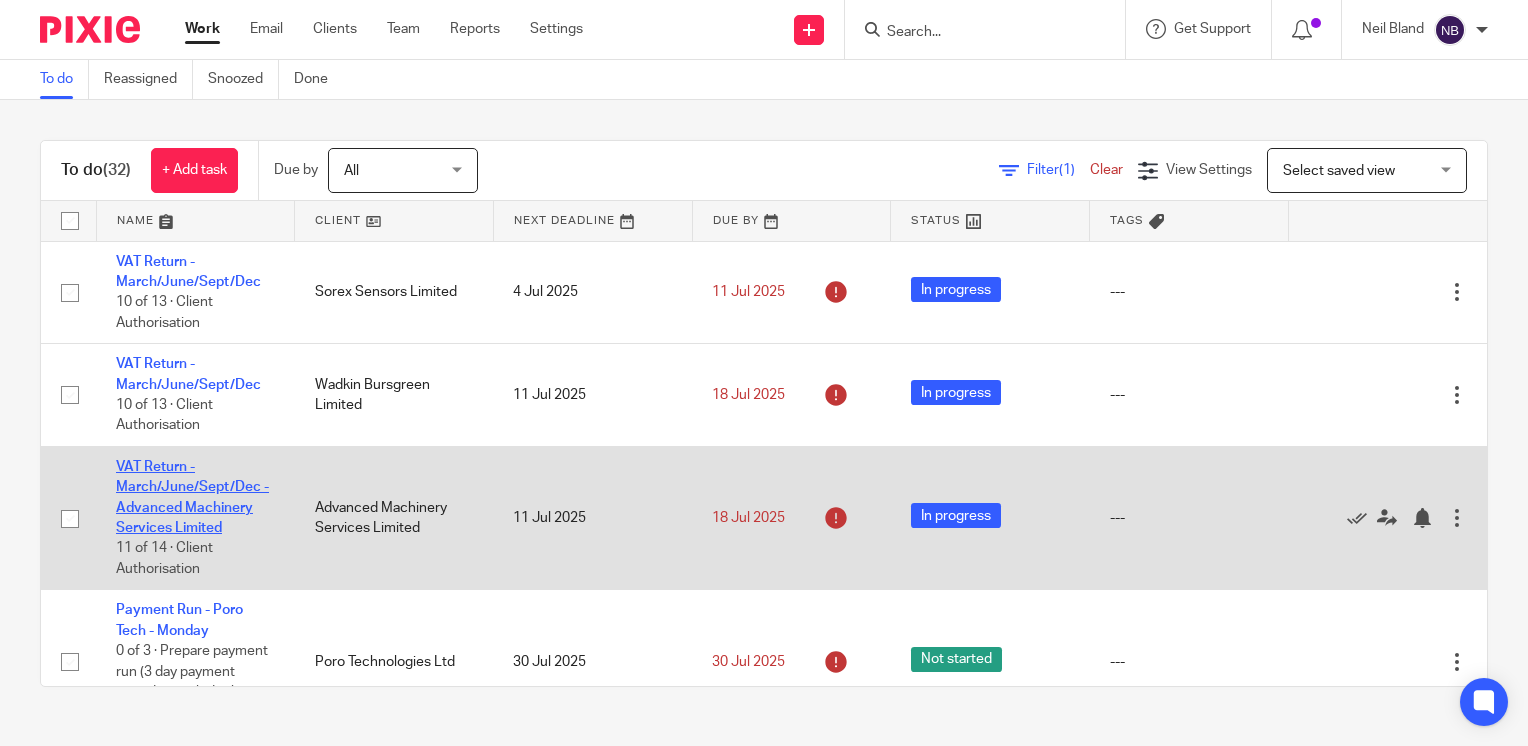 click on "VAT Return - March/June/Sept/Dec - Advanced Machinery Services Limited" at bounding box center (192, 497) 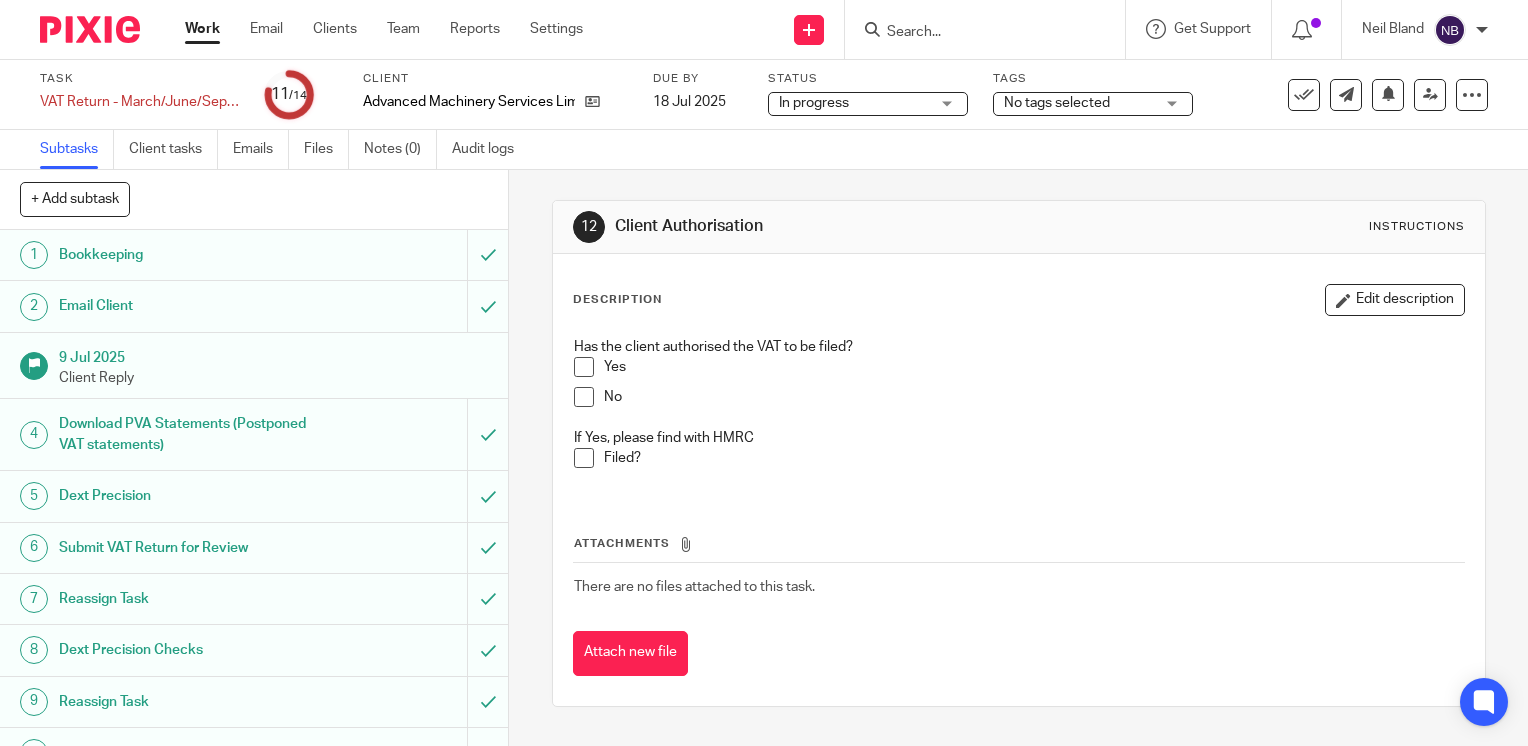 scroll, scrollTop: 0, scrollLeft: 0, axis: both 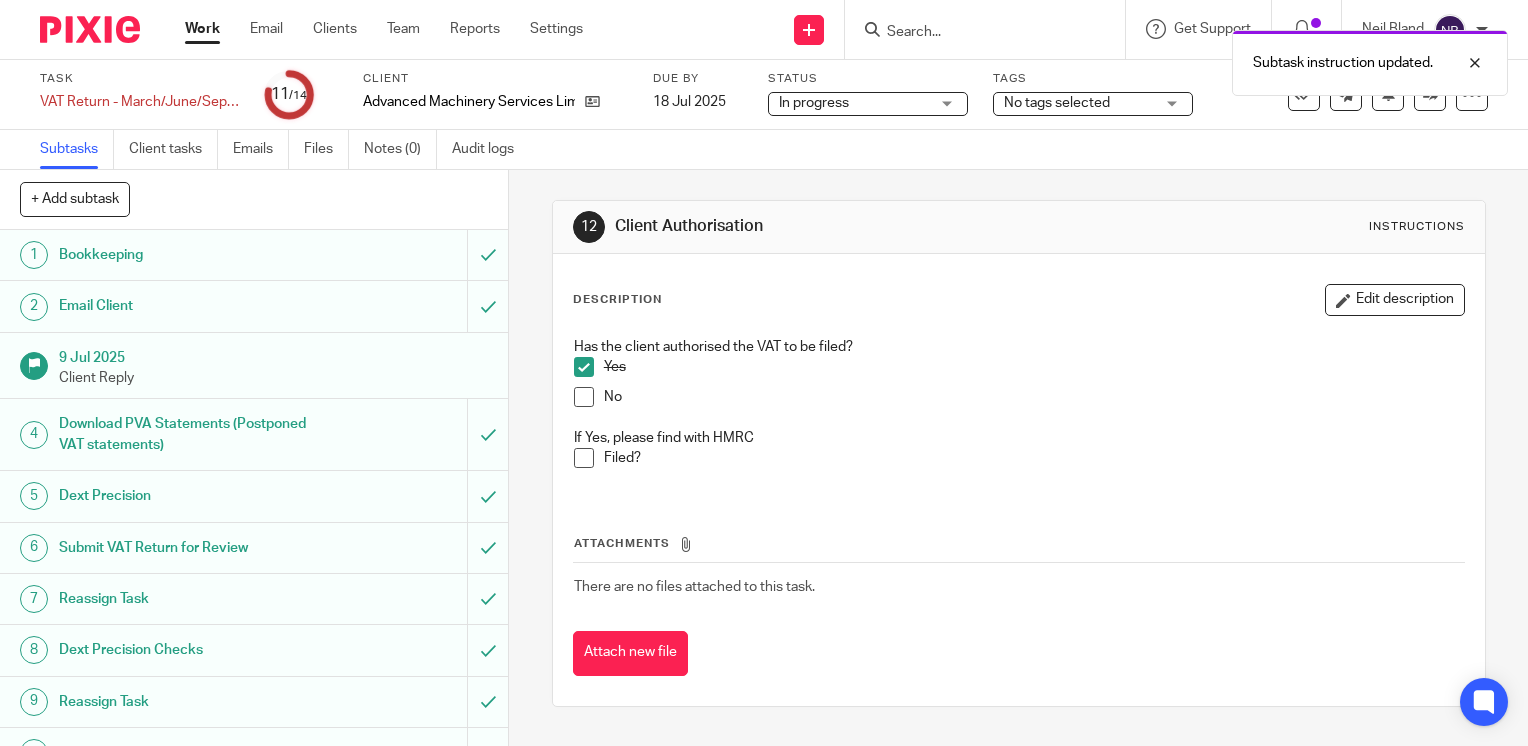 click at bounding box center (584, 458) 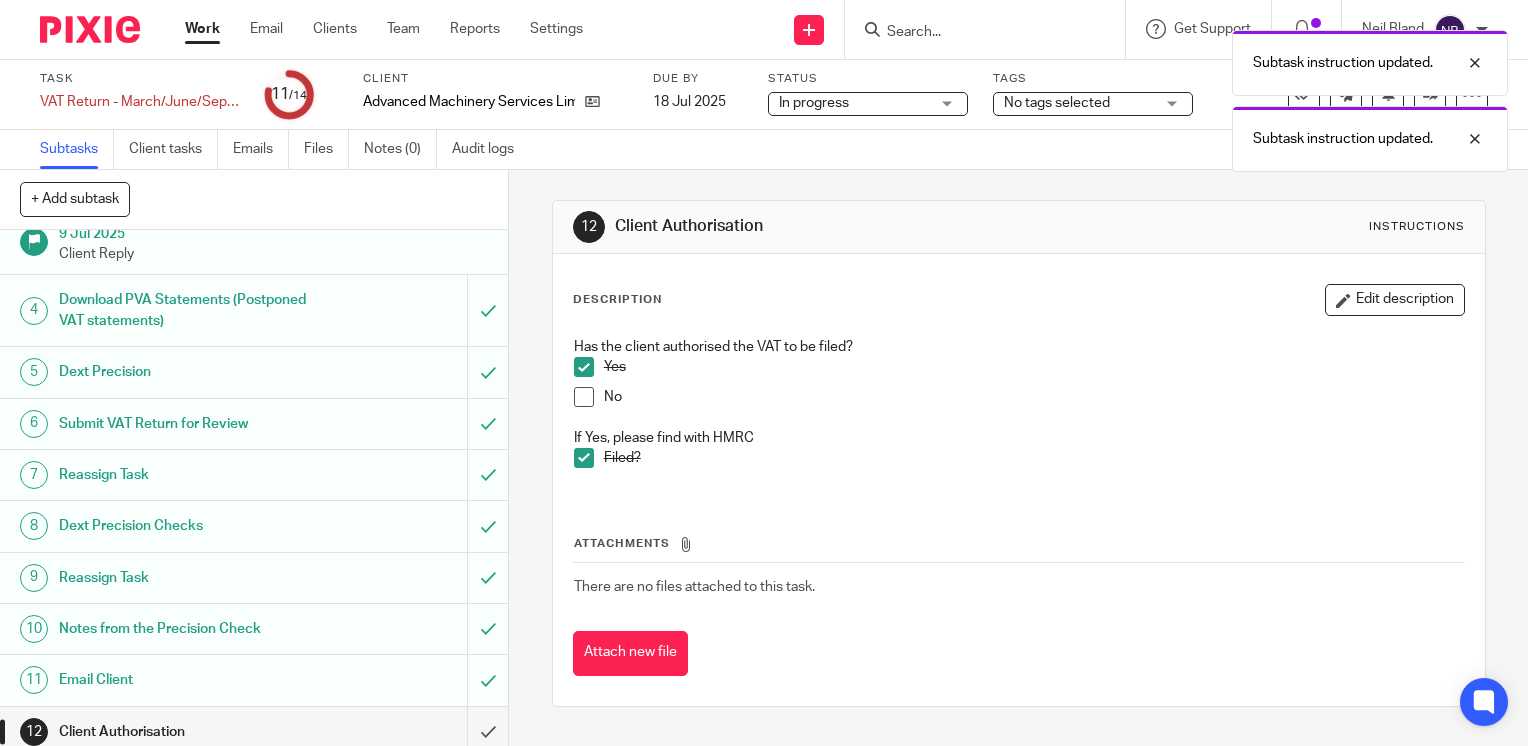 scroll, scrollTop: 250, scrollLeft: 0, axis: vertical 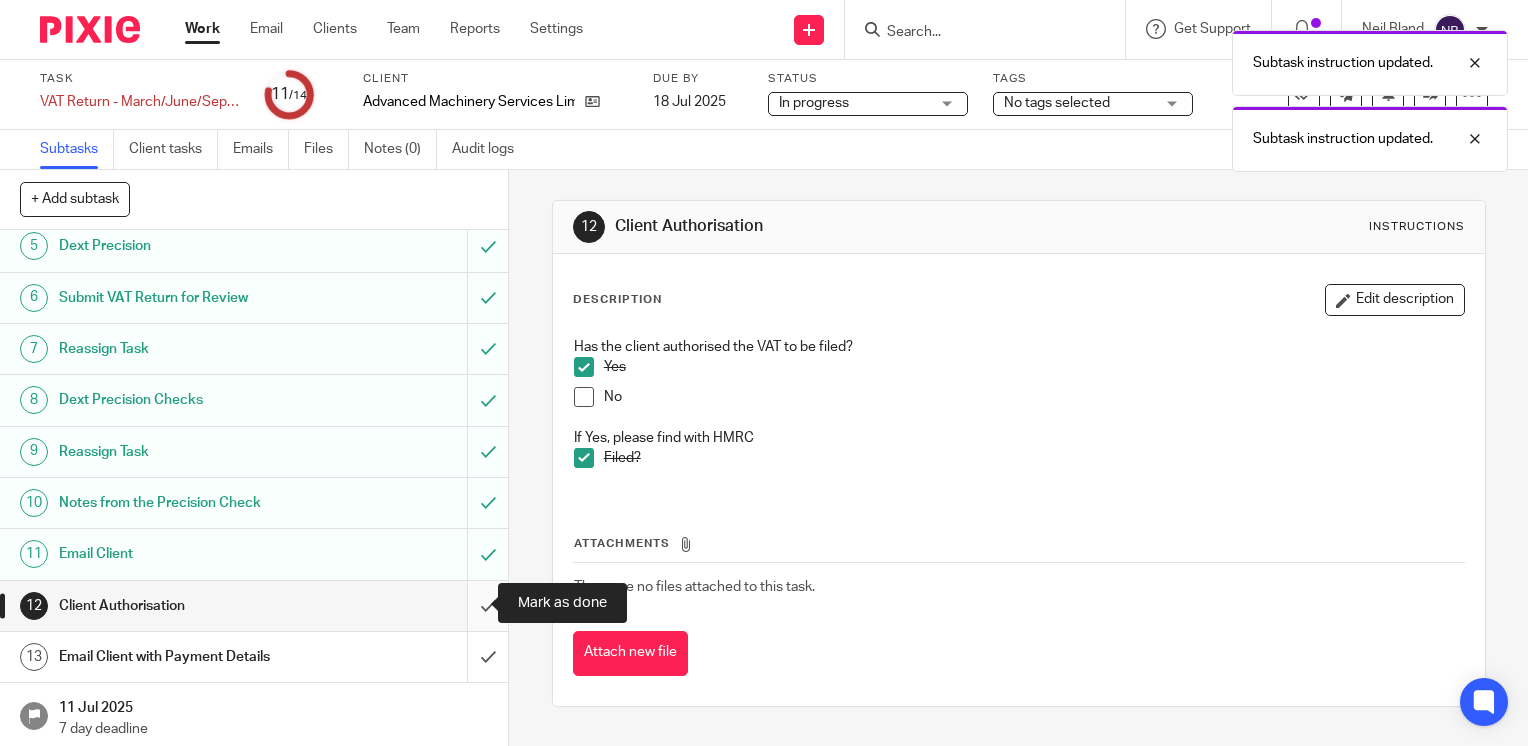 click at bounding box center [254, 606] 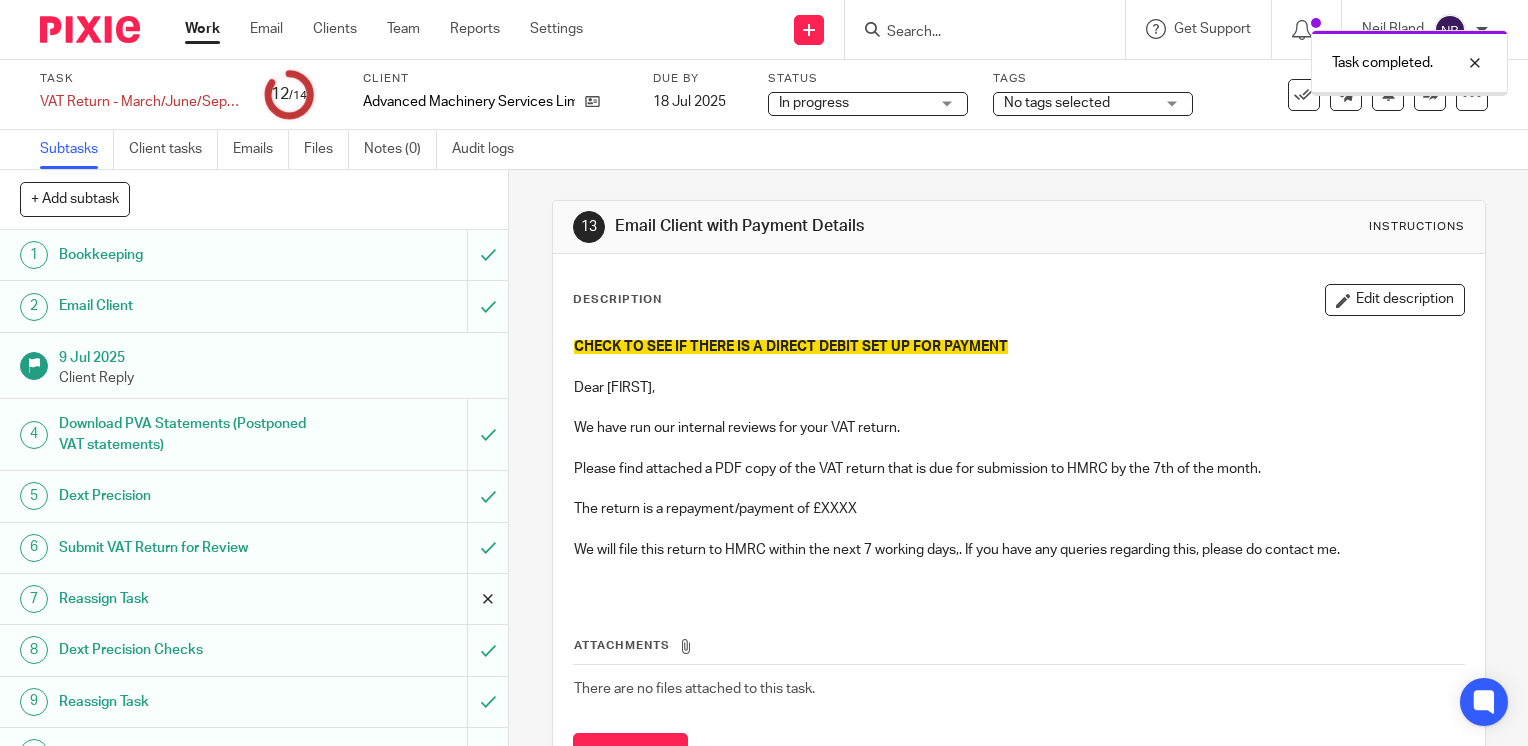 scroll, scrollTop: 0, scrollLeft: 0, axis: both 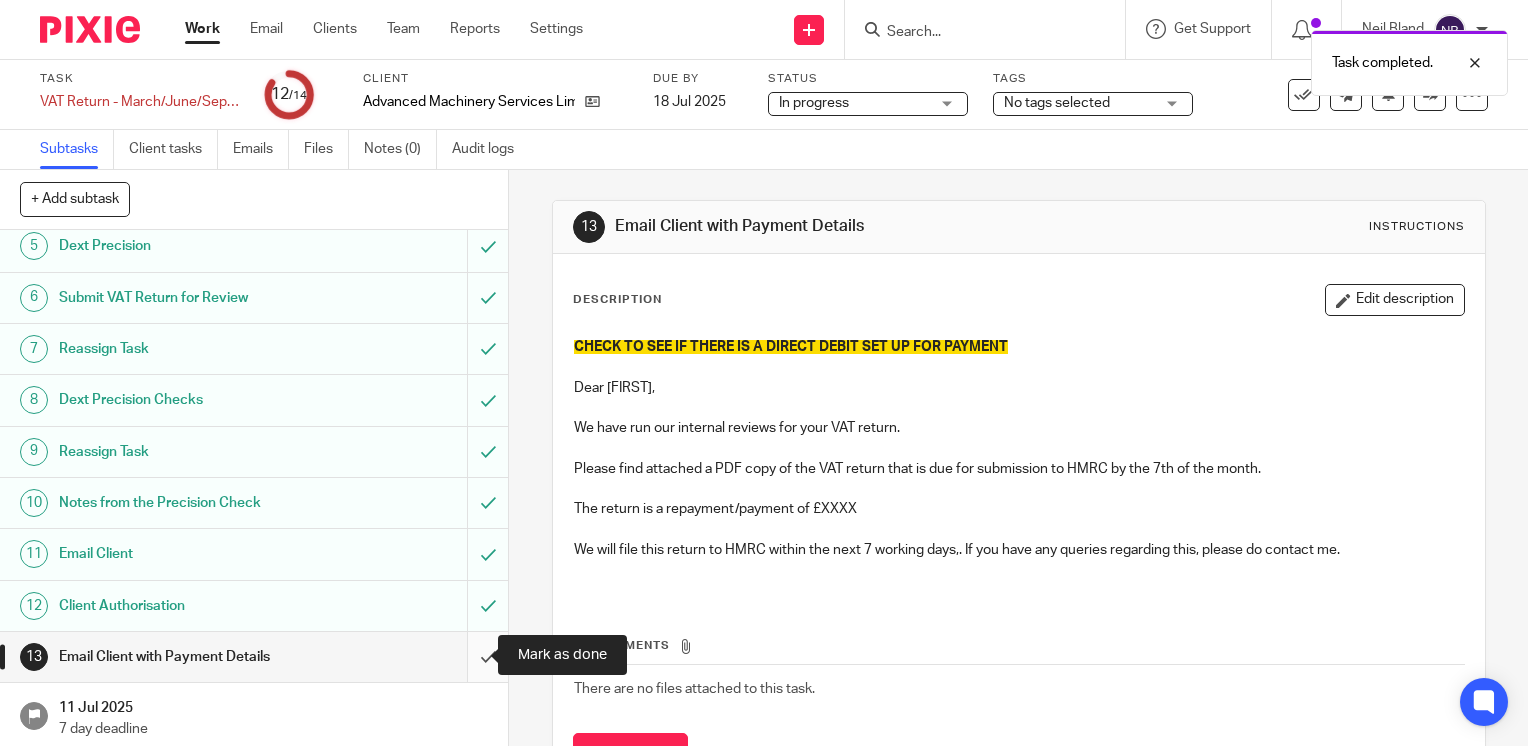 click at bounding box center (254, 657) 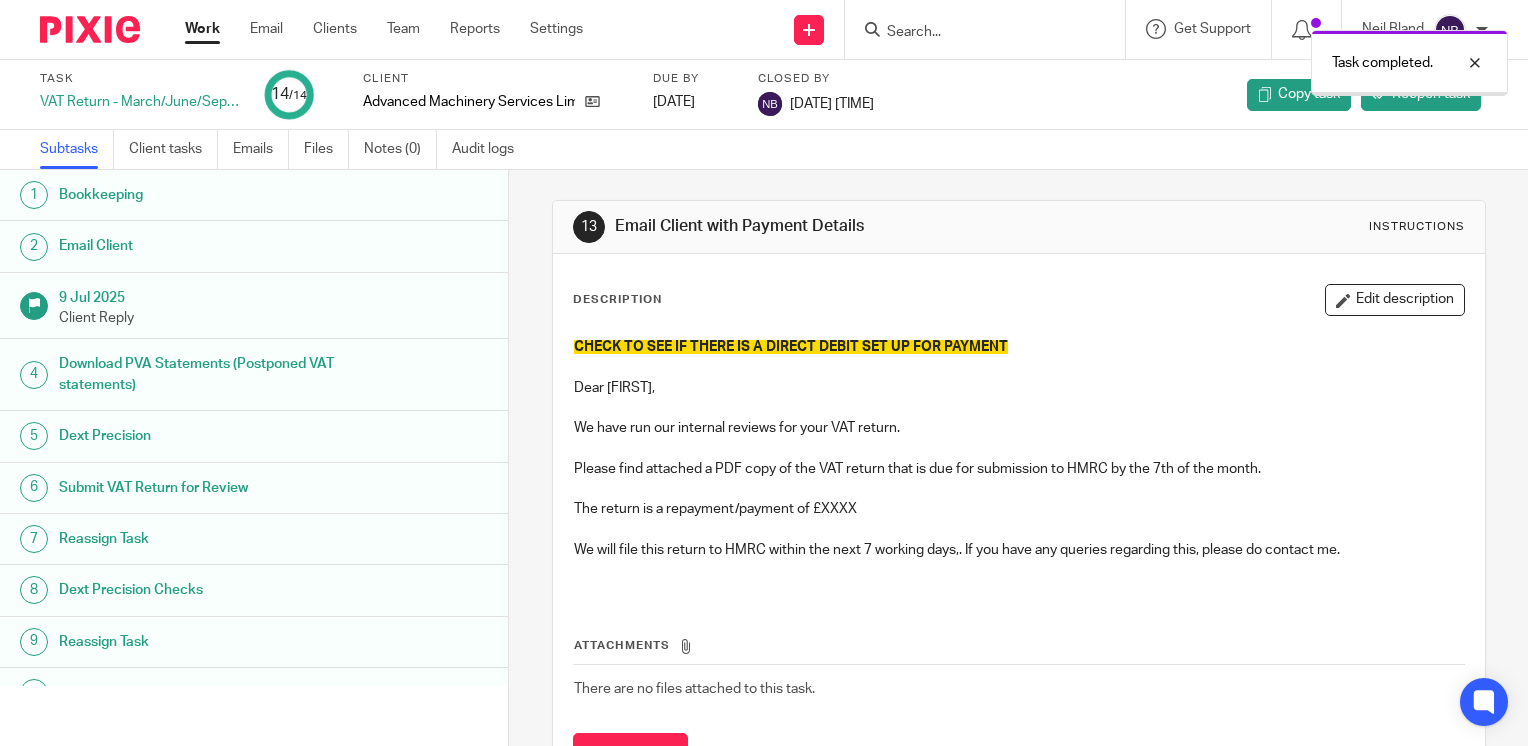 scroll, scrollTop: 0, scrollLeft: 0, axis: both 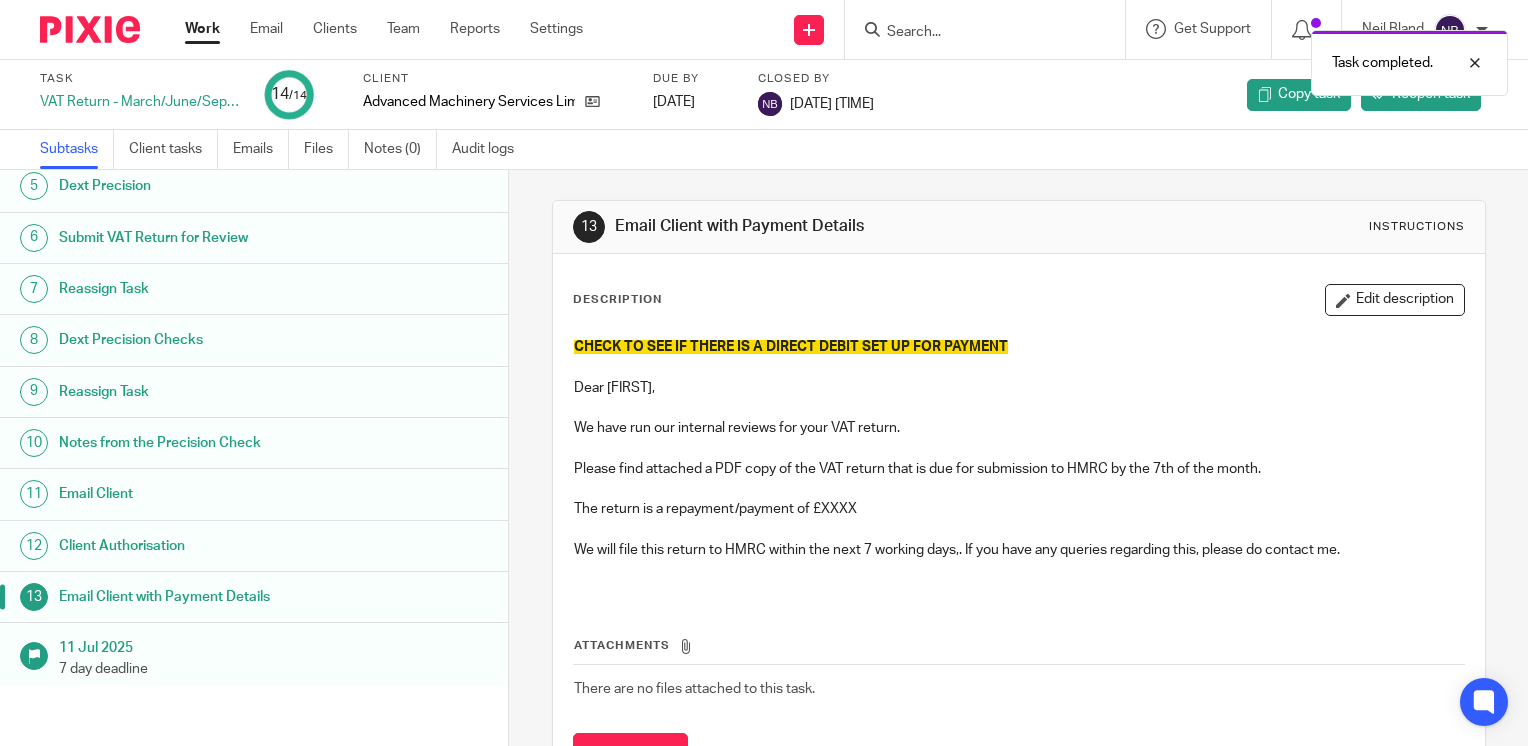 click on "Work" at bounding box center (202, 29) 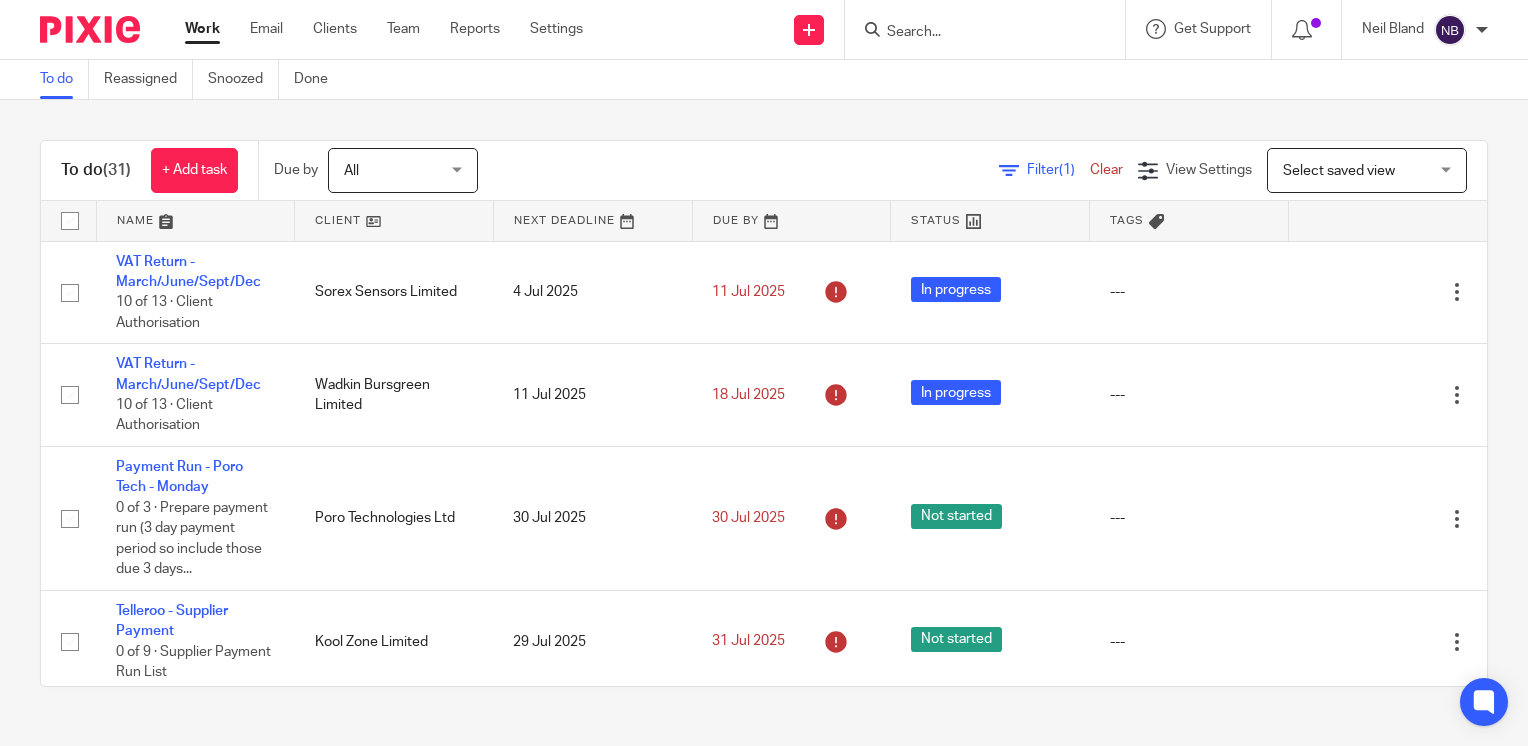scroll, scrollTop: 0, scrollLeft: 0, axis: both 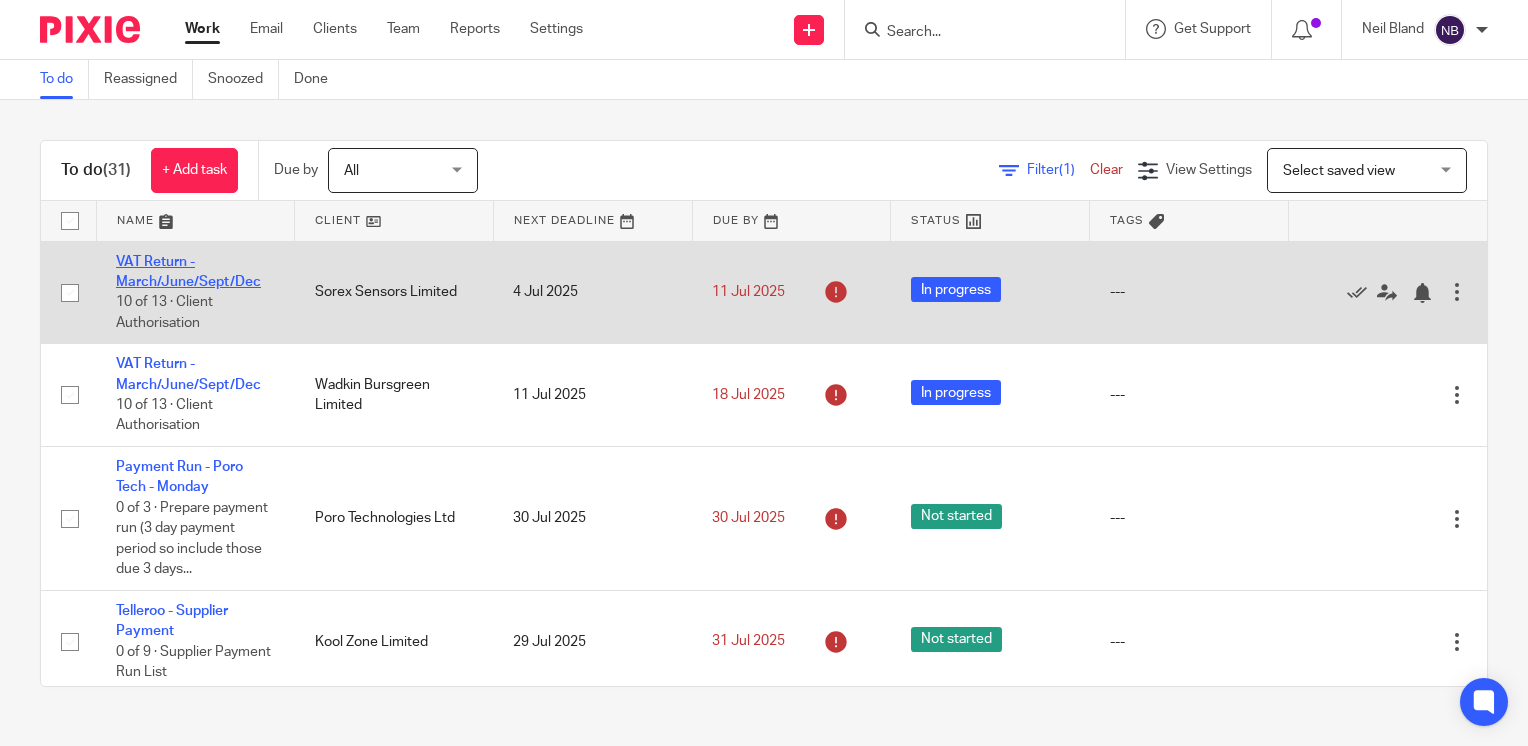 click on "VAT Return - March/June/Sept/Dec" at bounding box center (188, 272) 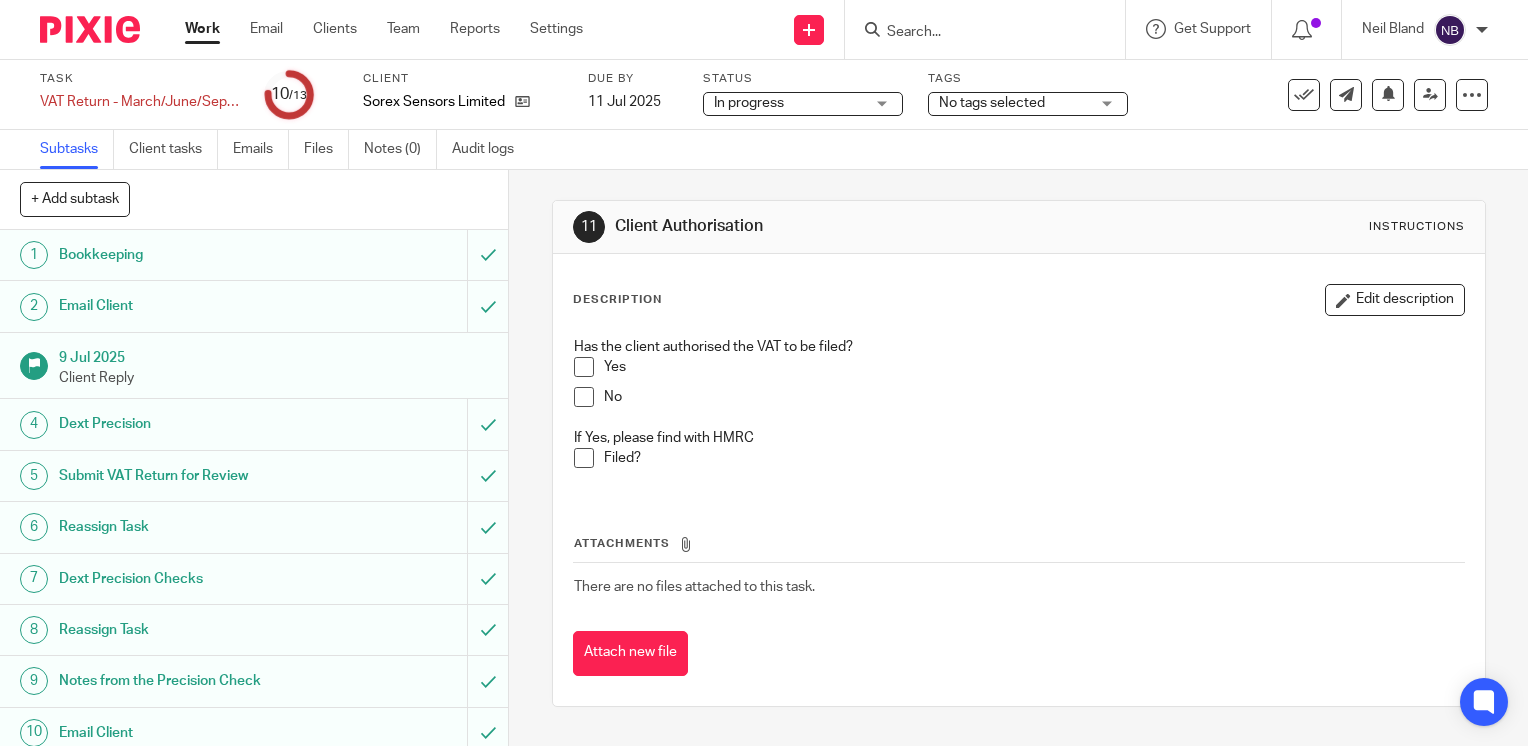 scroll, scrollTop: 0, scrollLeft: 0, axis: both 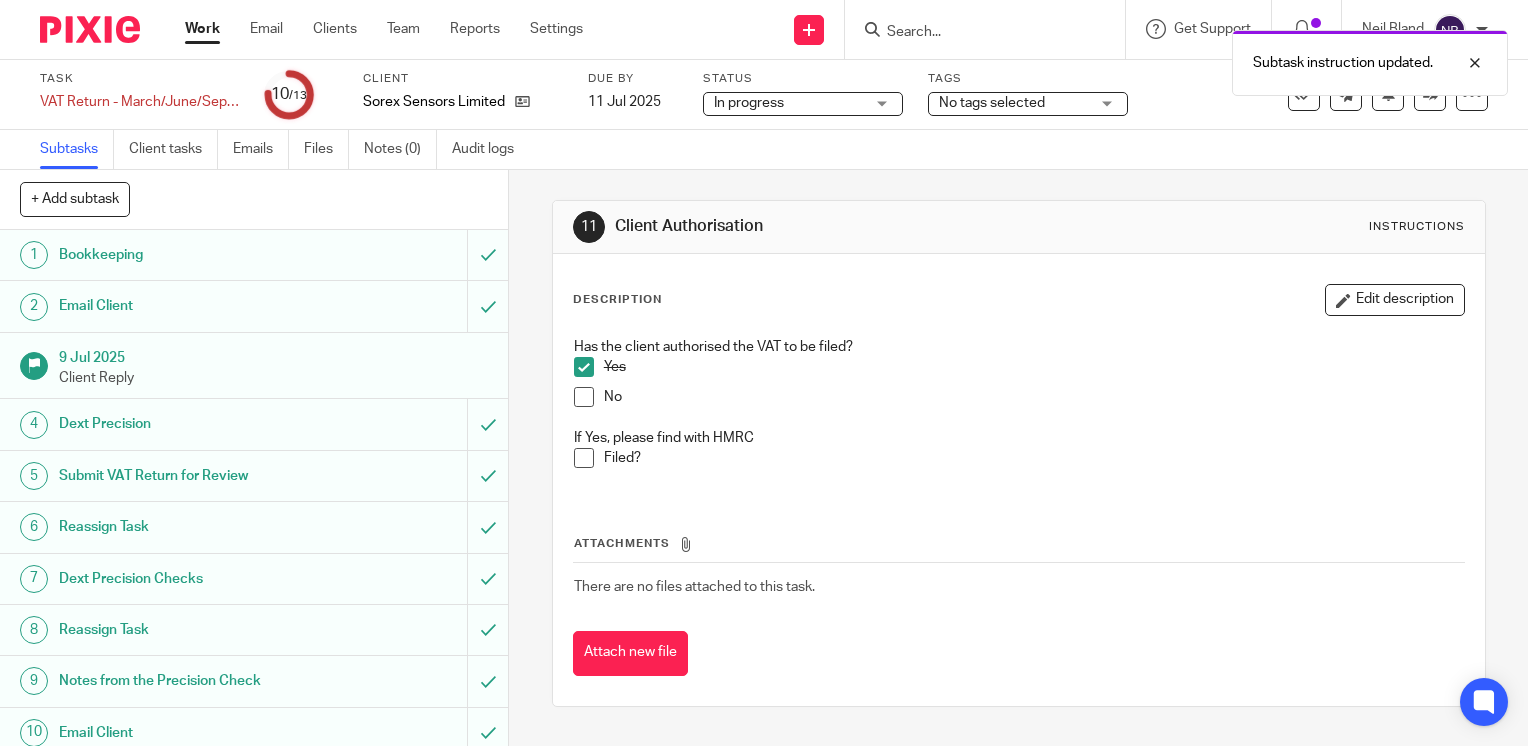 click at bounding box center (584, 458) 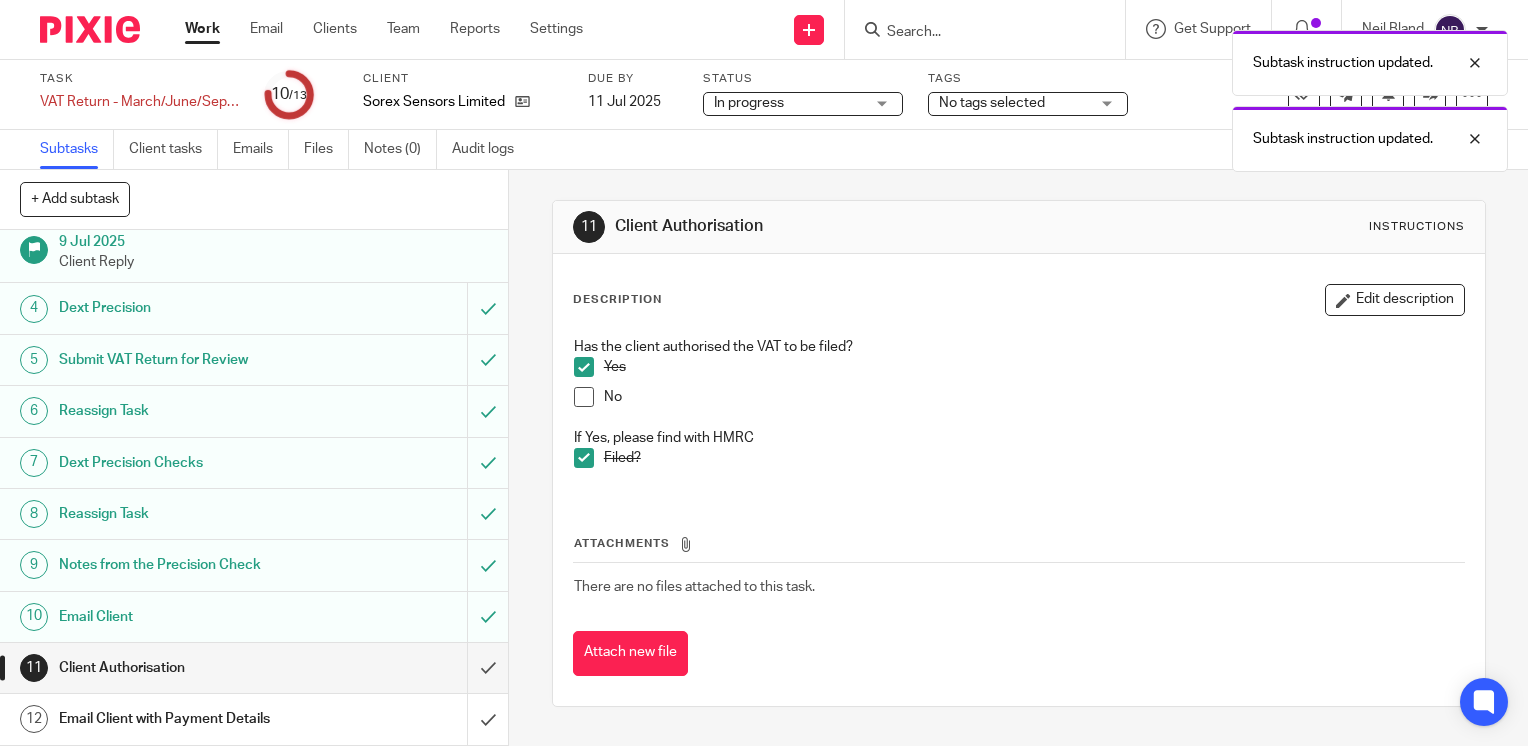 scroll, scrollTop: 179, scrollLeft: 0, axis: vertical 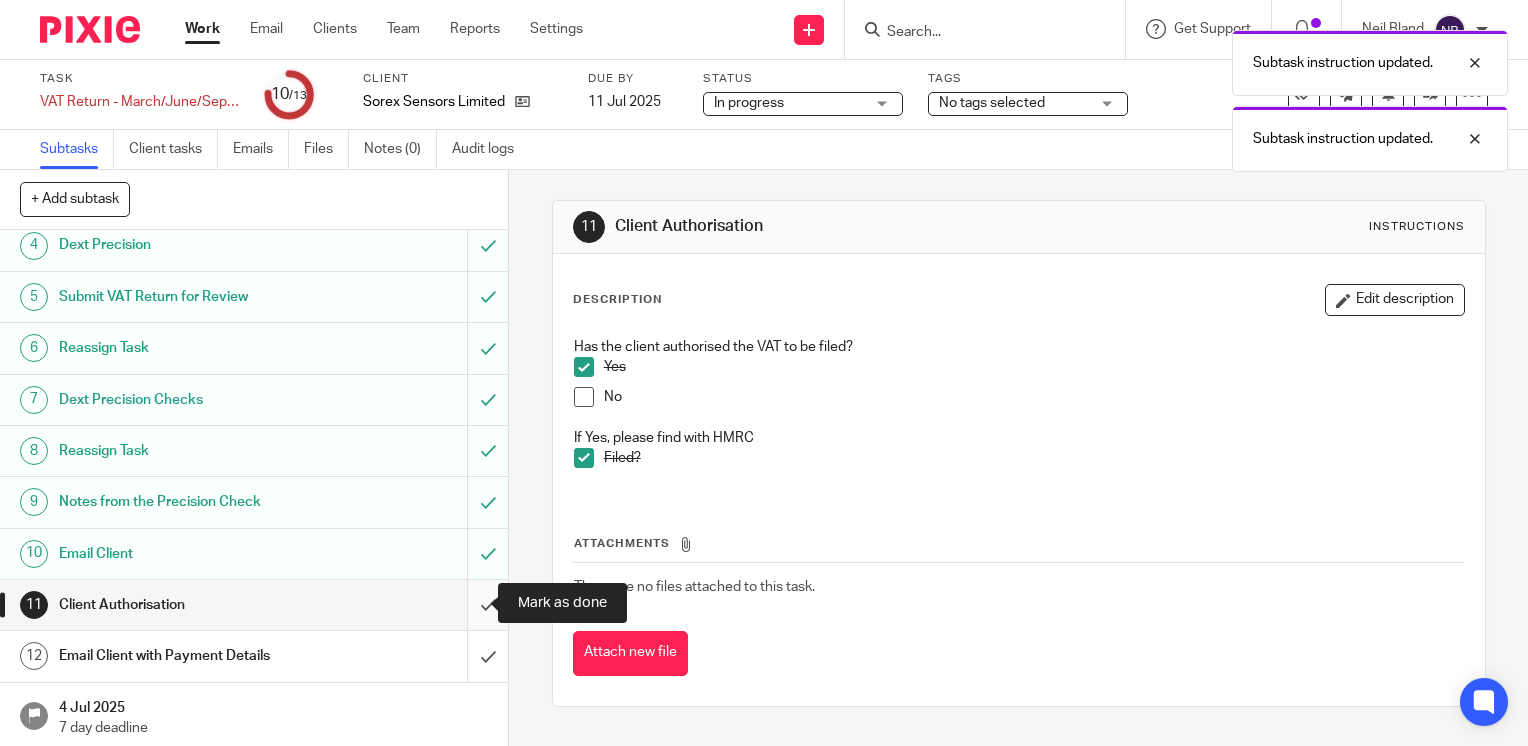 click at bounding box center [254, 605] 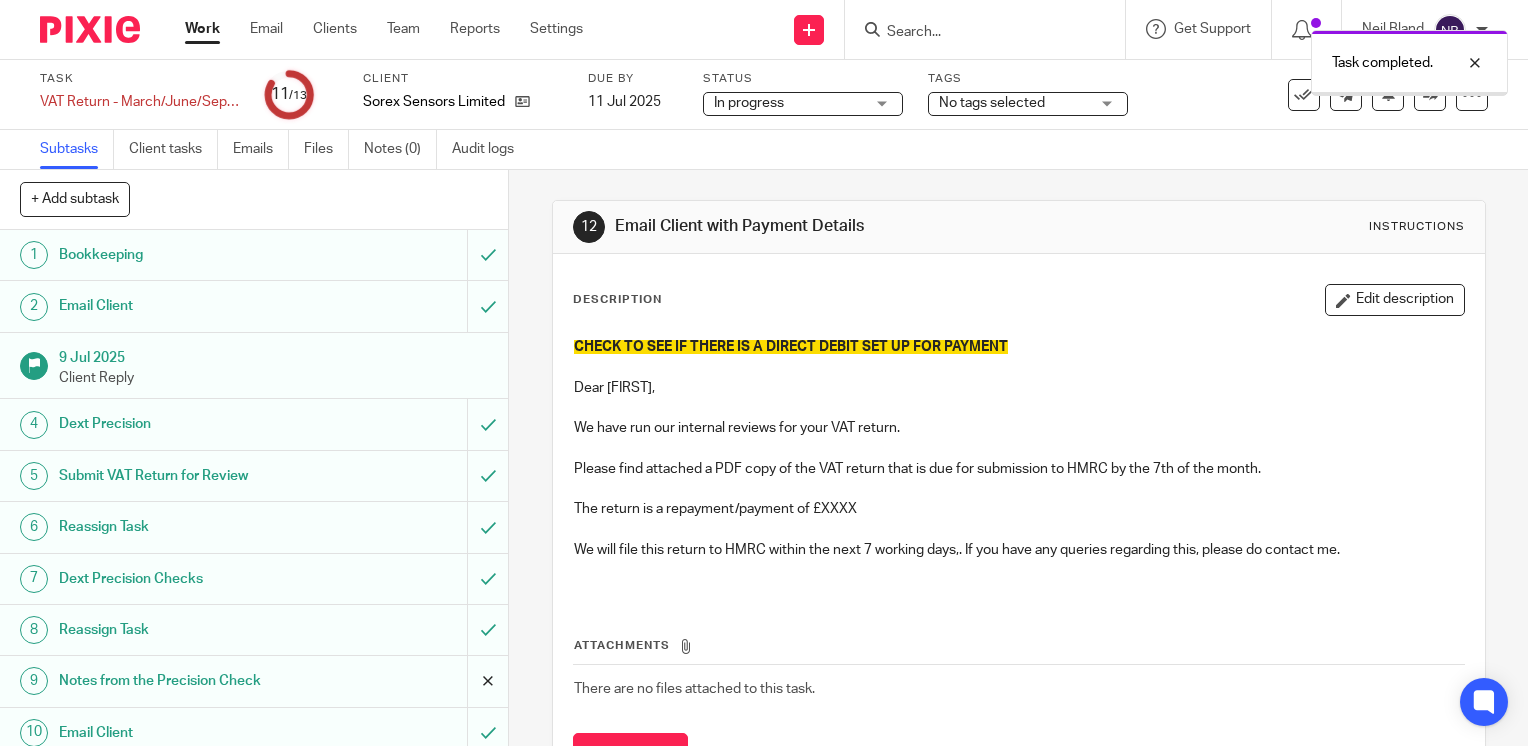 scroll, scrollTop: 0, scrollLeft: 0, axis: both 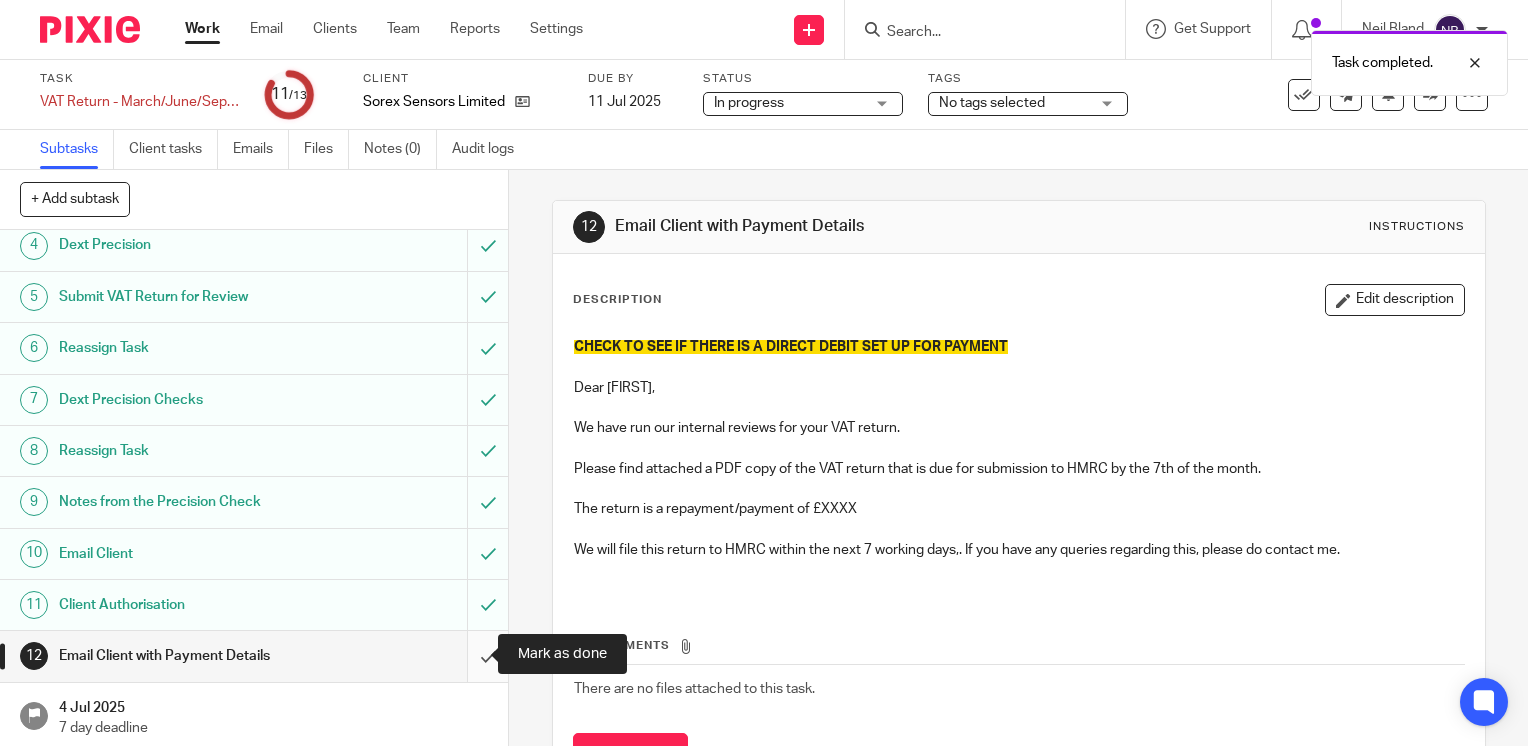 click at bounding box center [254, 656] 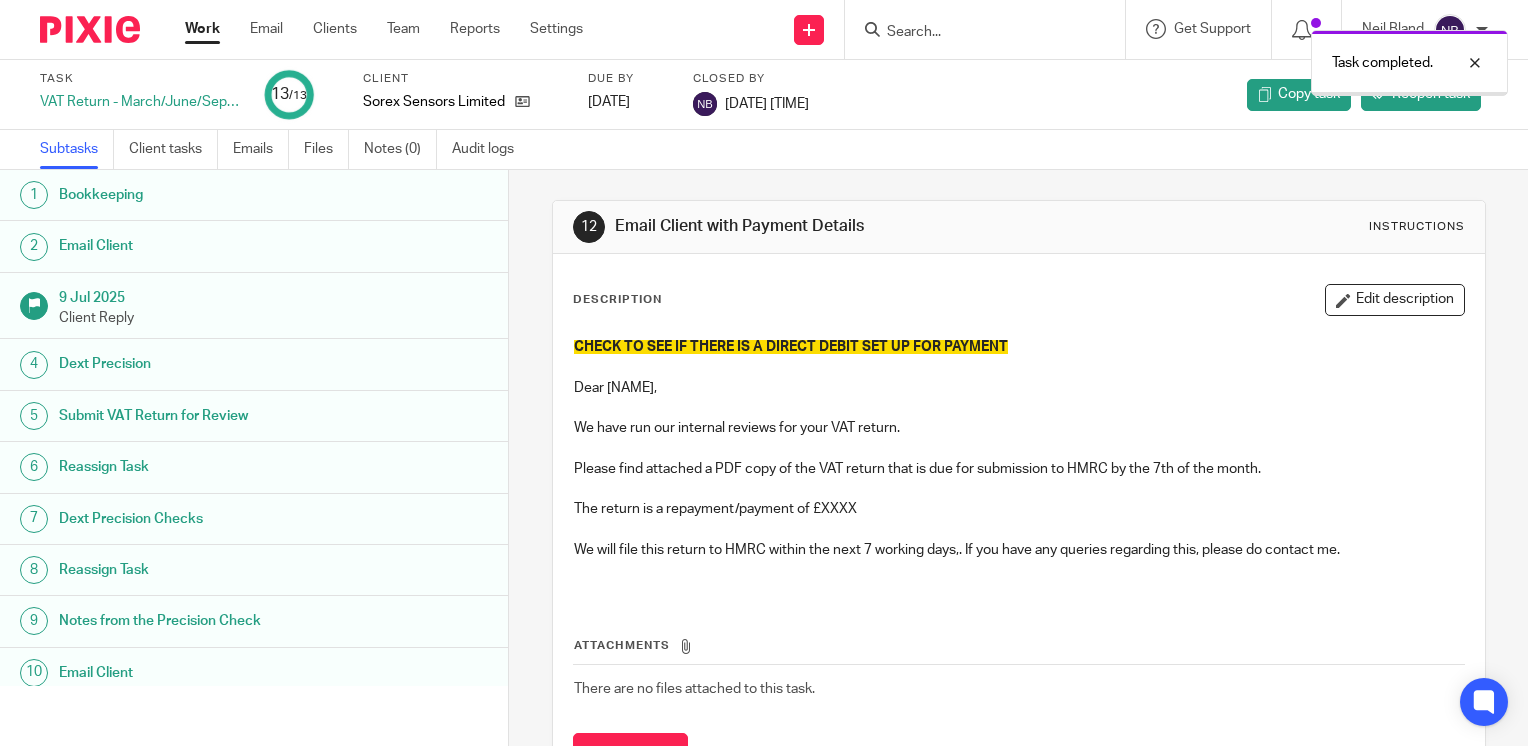 scroll, scrollTop: 0, scrollLeft: 0, axis: both 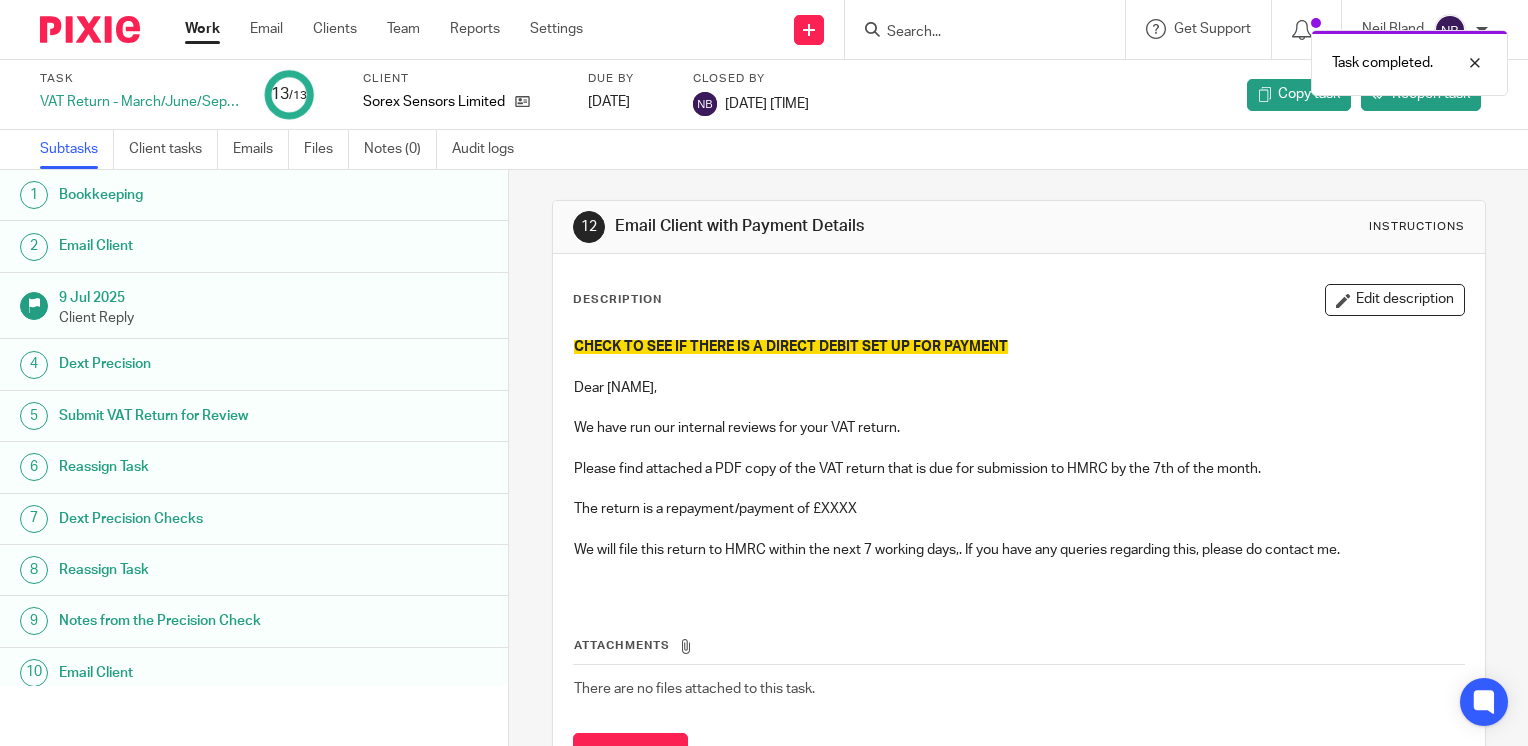 click on "Work" at bounding box center (202, 29) 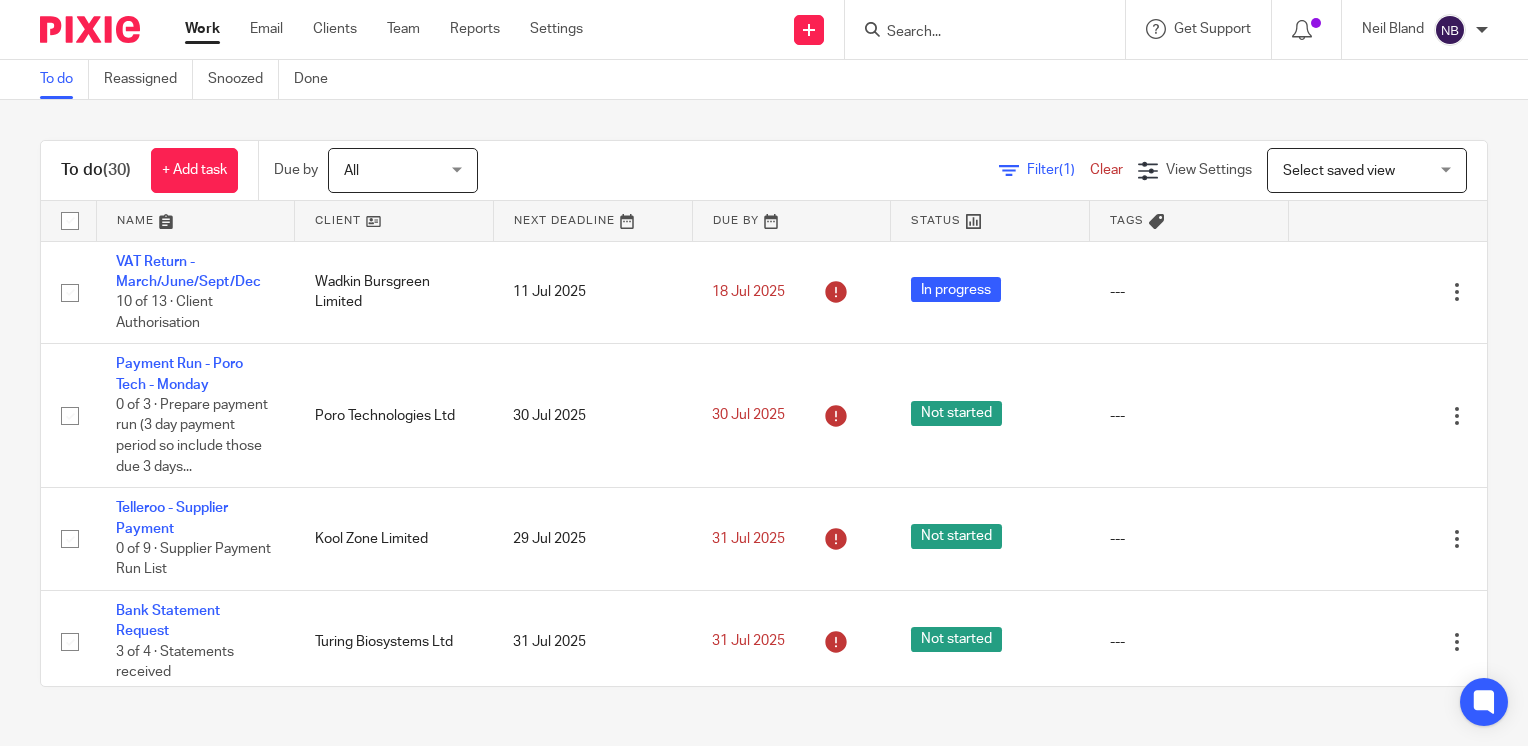 scroll, scrollTop: 0, scrollLeft: 0, axis: both 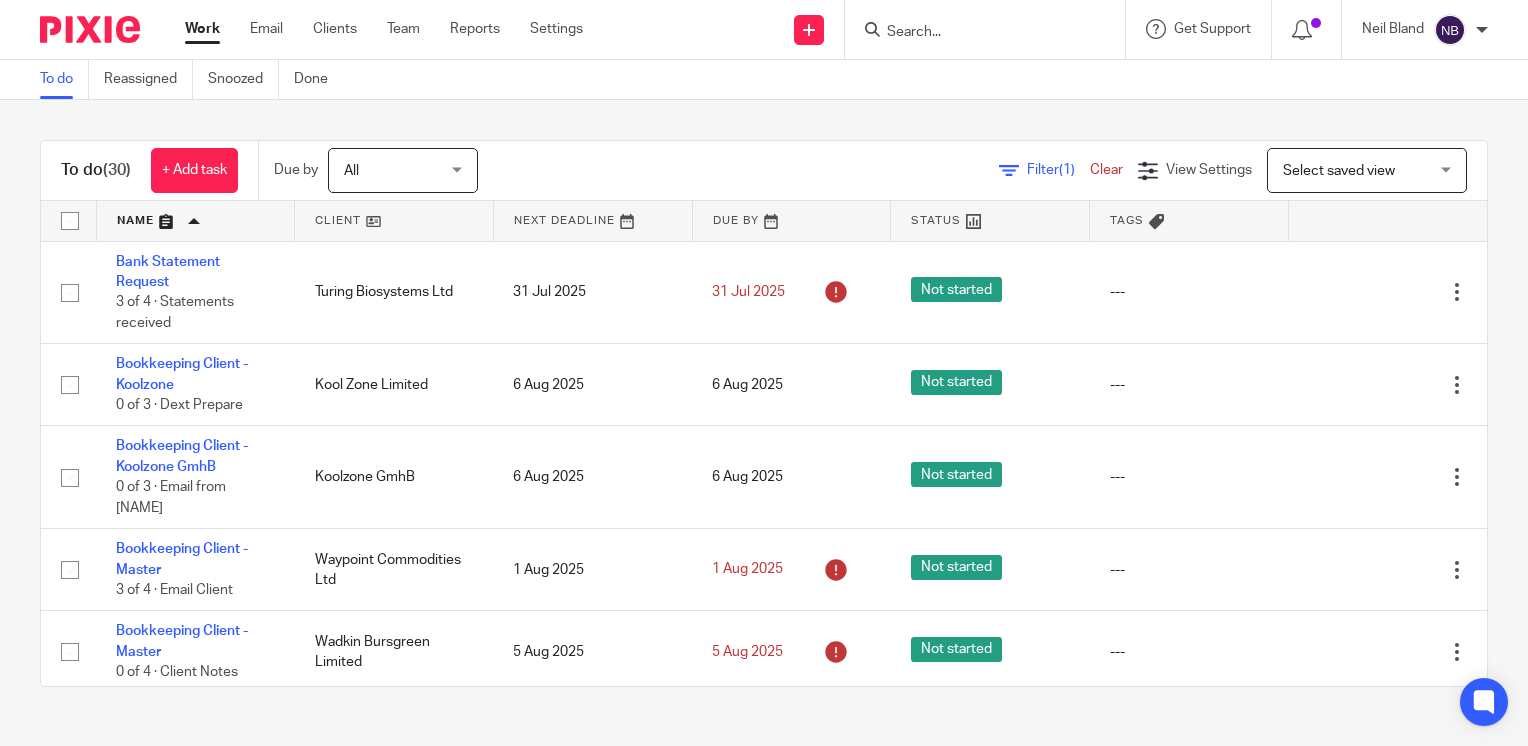 drag, startPoint x: 0, startPoint y: 0, endPoint x: 138, endPoint y: 218, distance: 258.00775 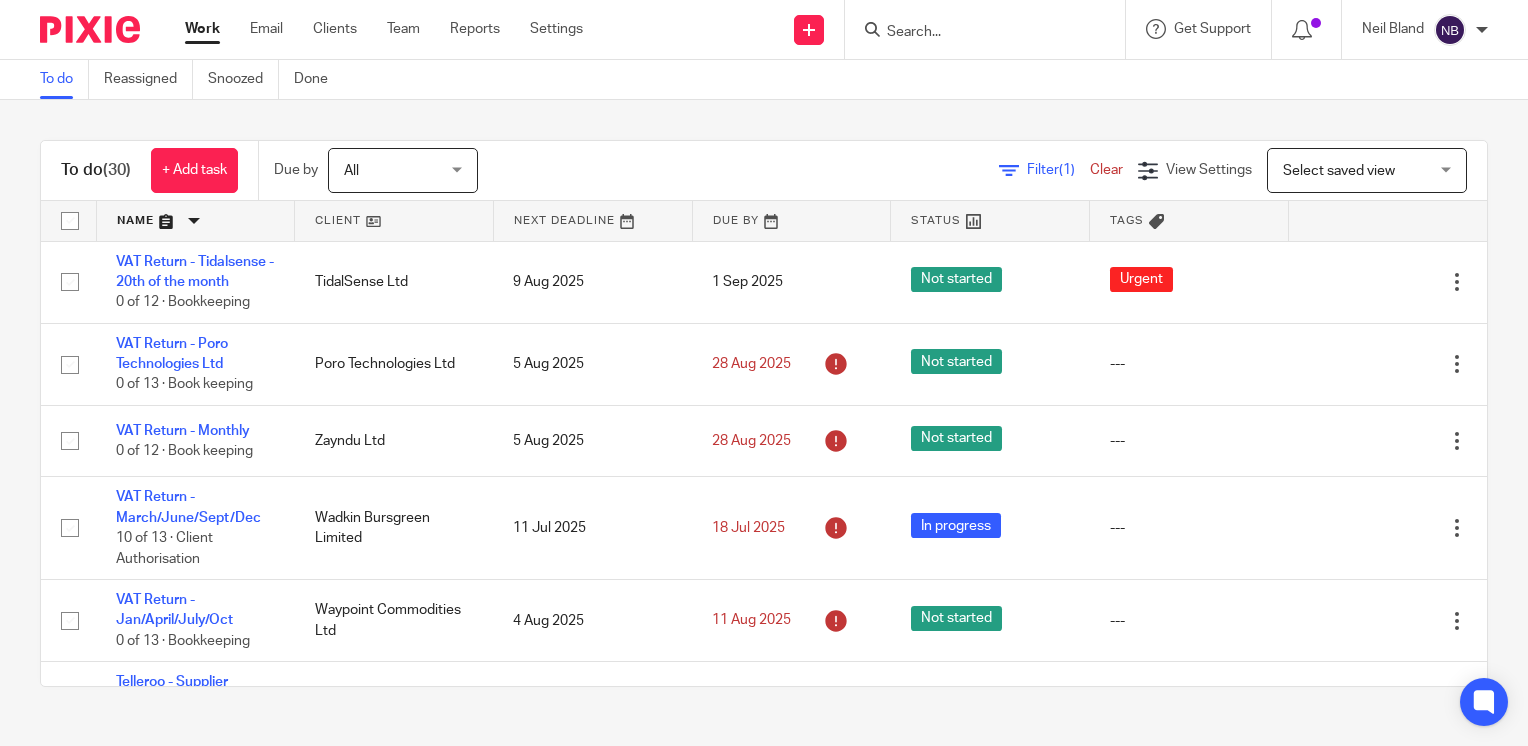 scroll, scrollTop: 0, scrollLeft: 0, axis: both 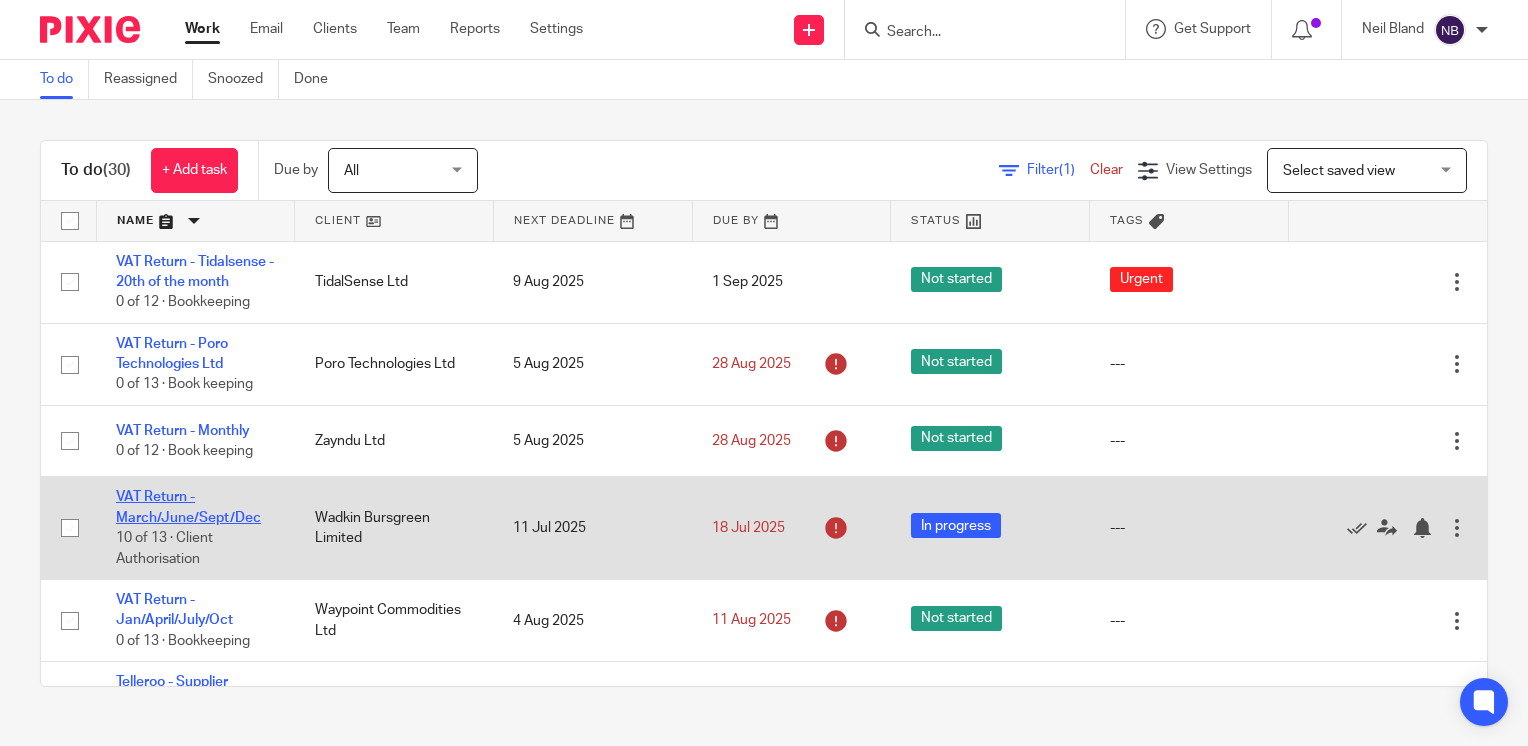 click on "VAT Return - March/June/Sept/Dec" at bounding box center [188, 507] 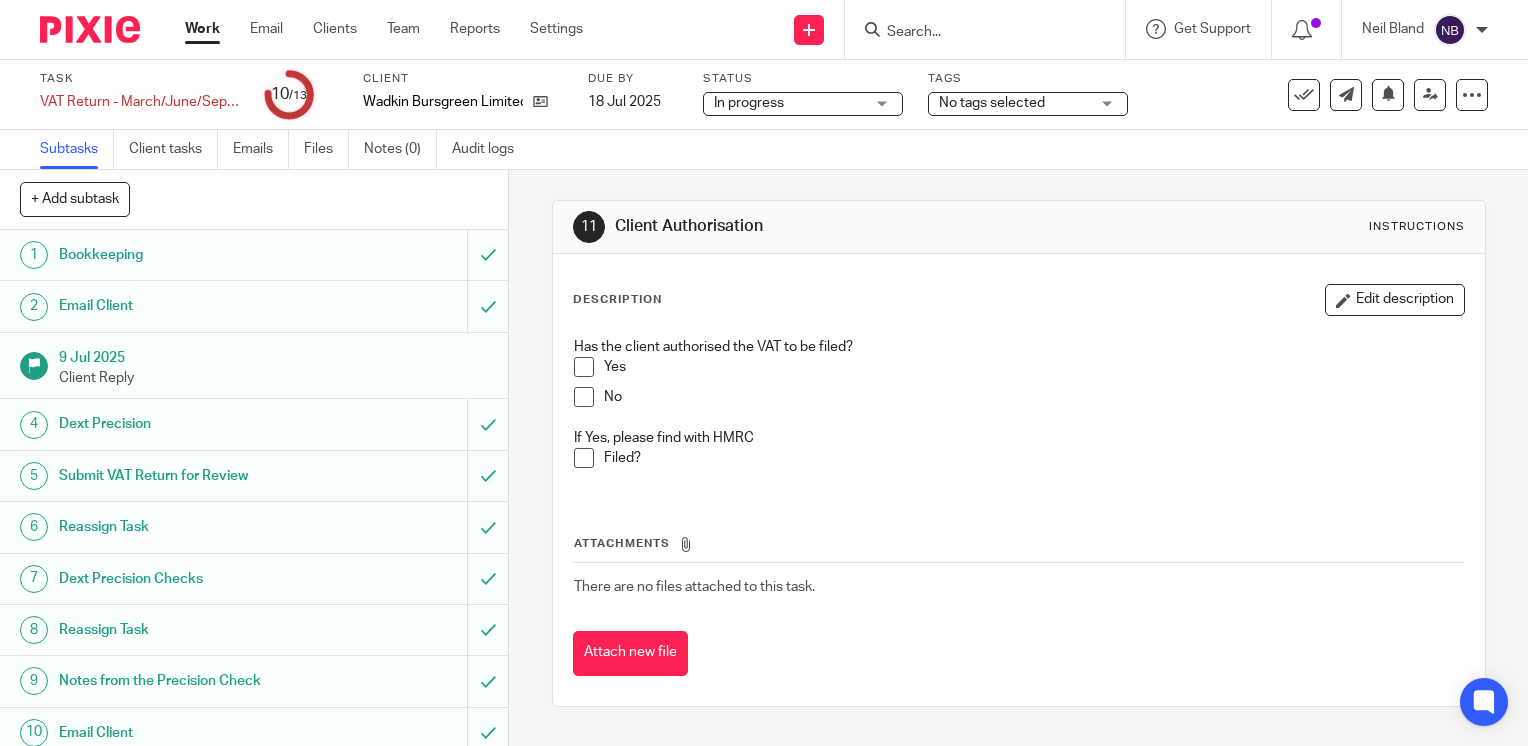 scroll, scrollTop: 0, scrollLeft: 0, axis: both 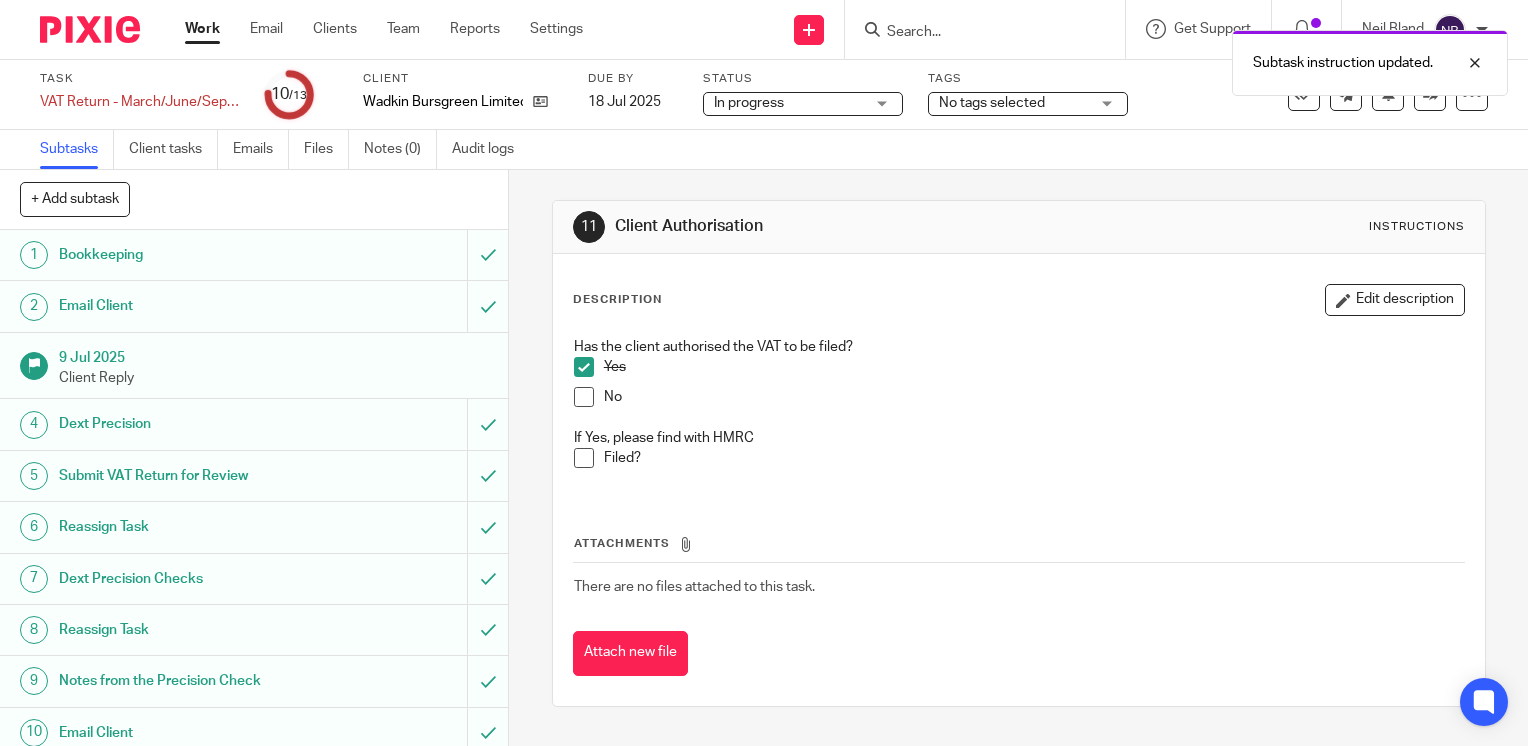 click at bounding box center [584, 458] 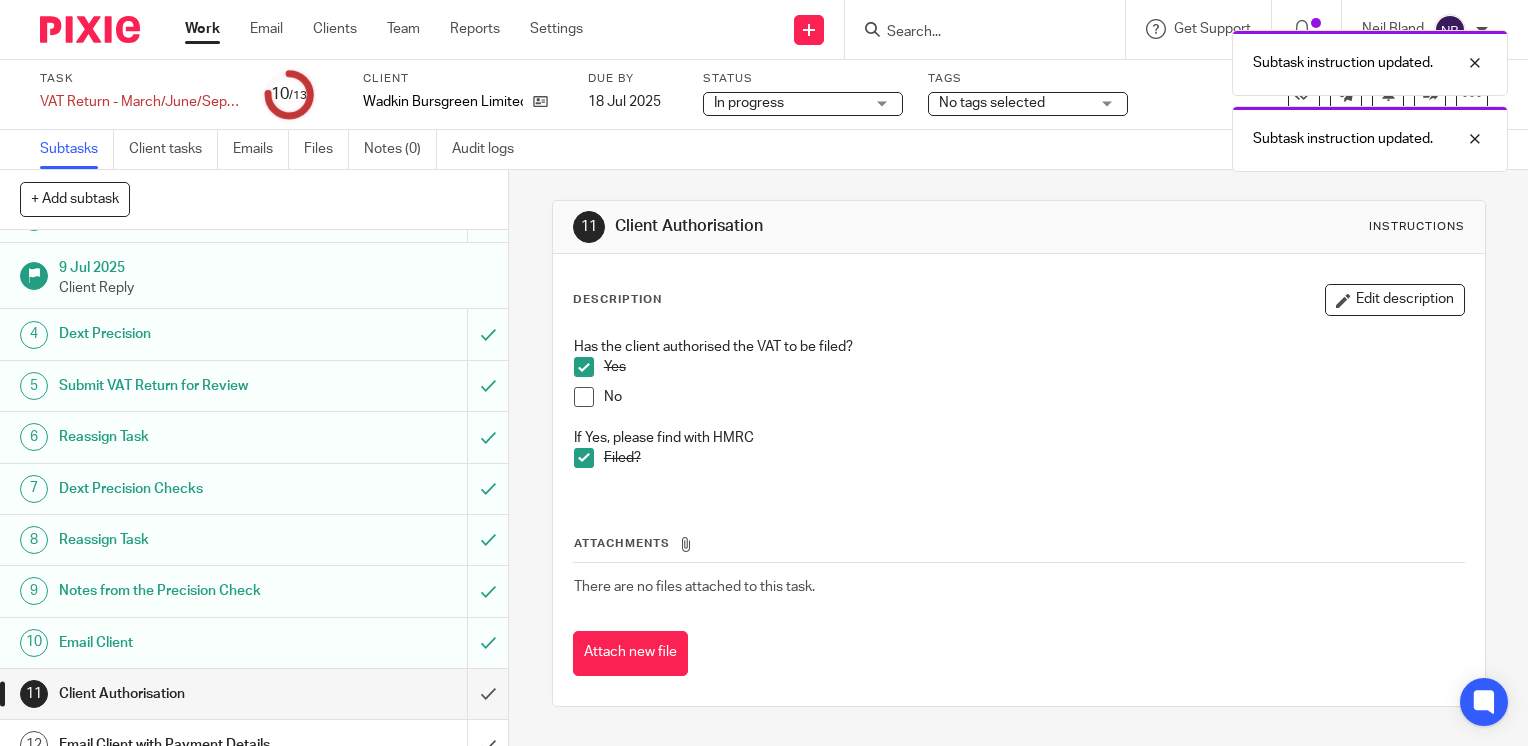 scroll, scrollTop: 179, scrollLeft: 0, axis: vertical 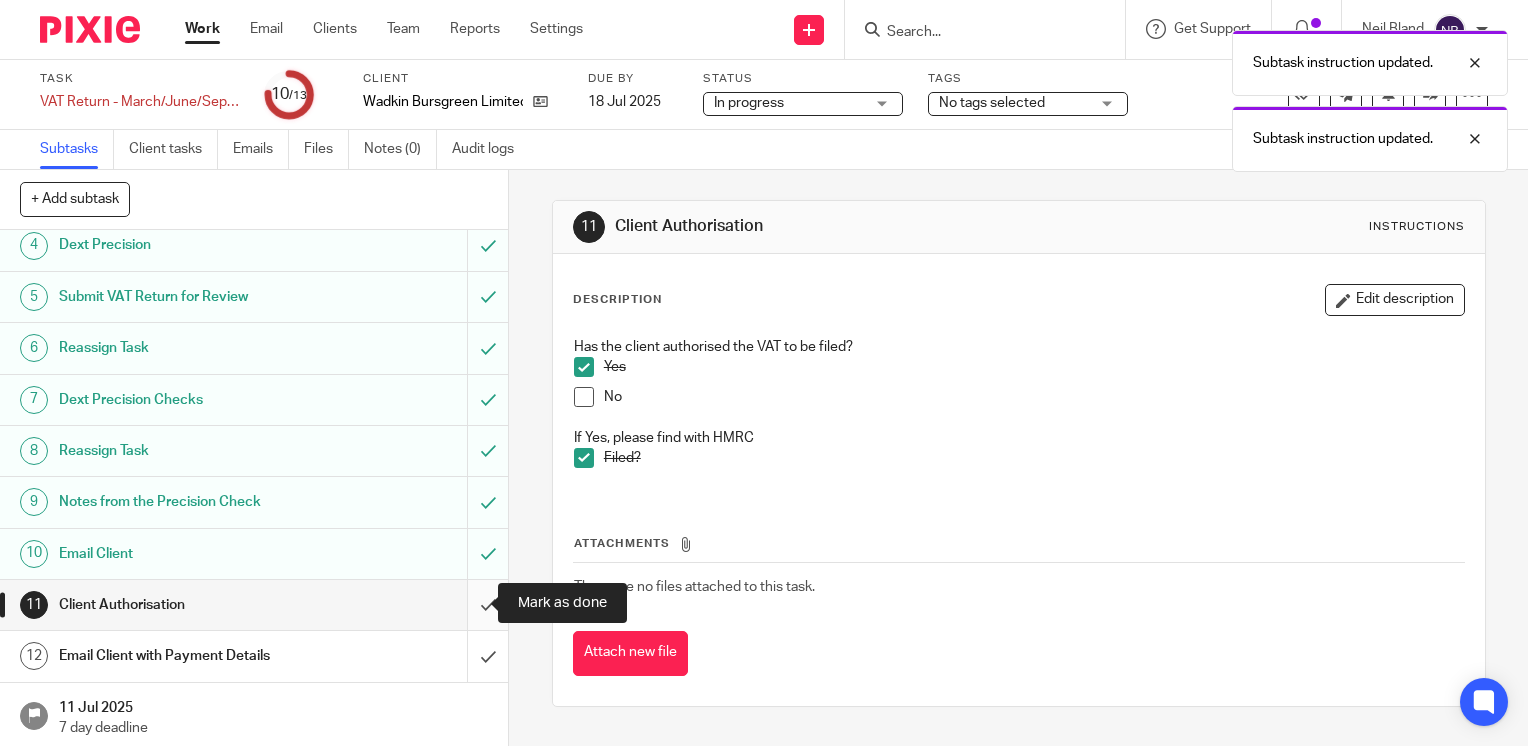 click at bounding box center [254, 605] 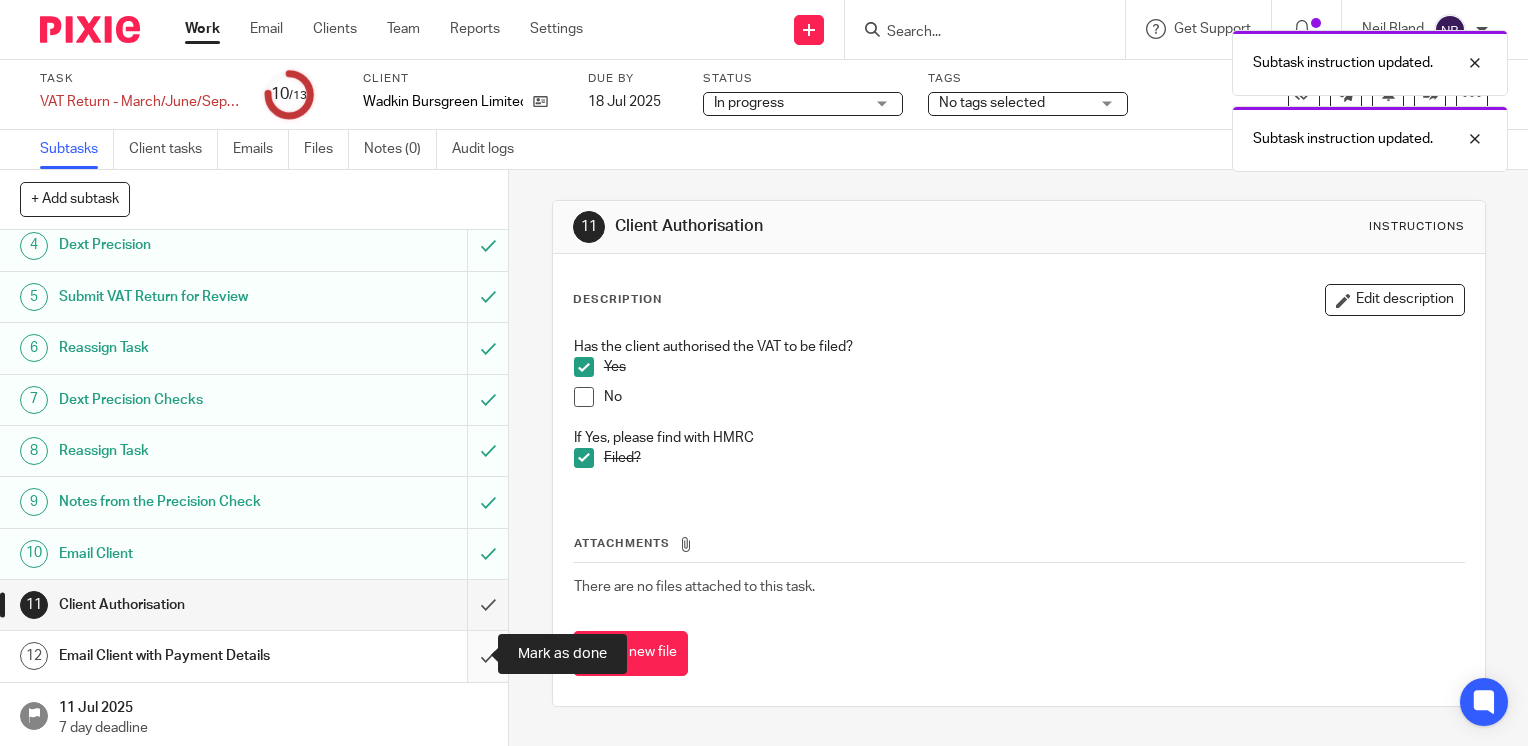 click at bounding box center (254, 656) 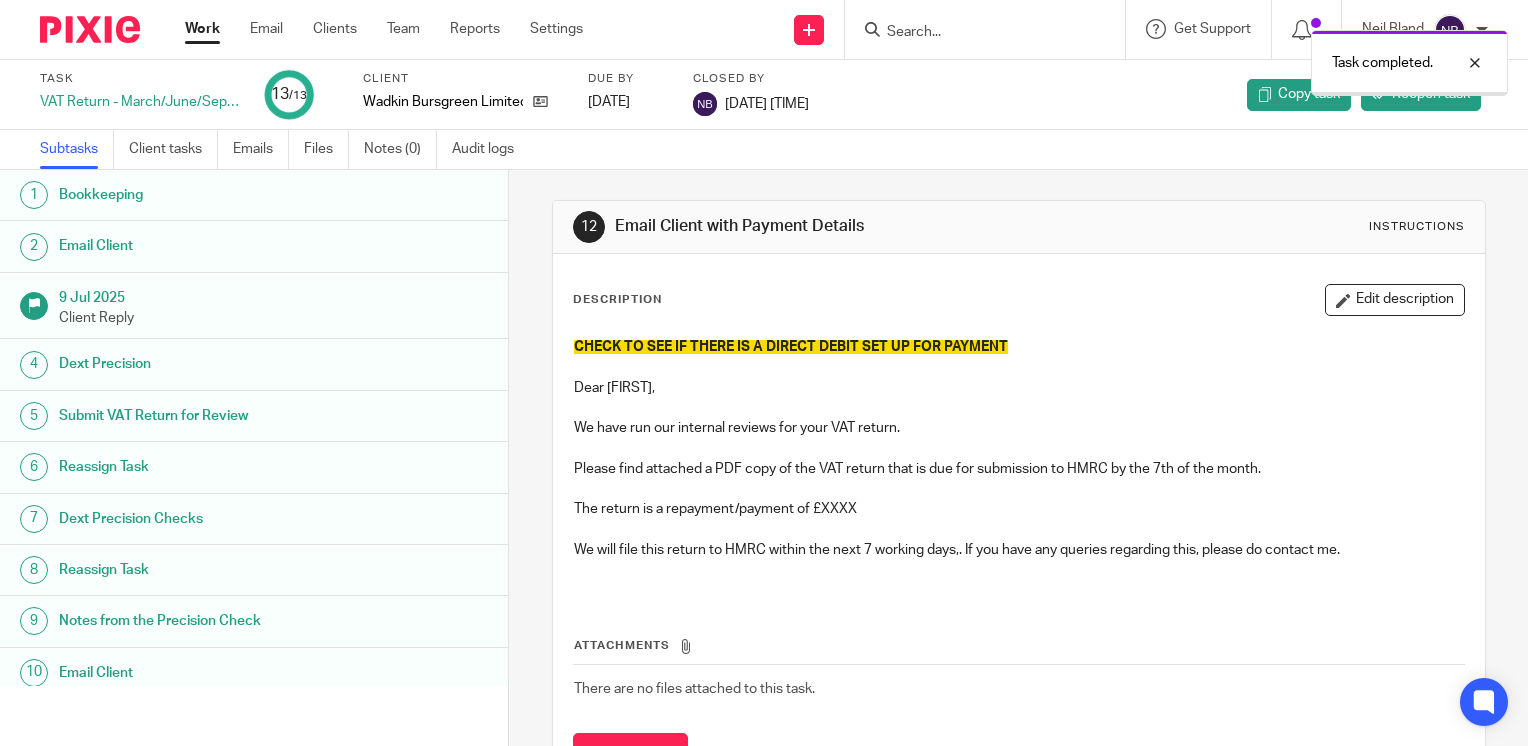 scroll, scrollTop: 0, scrollLeft: 0, axis: both 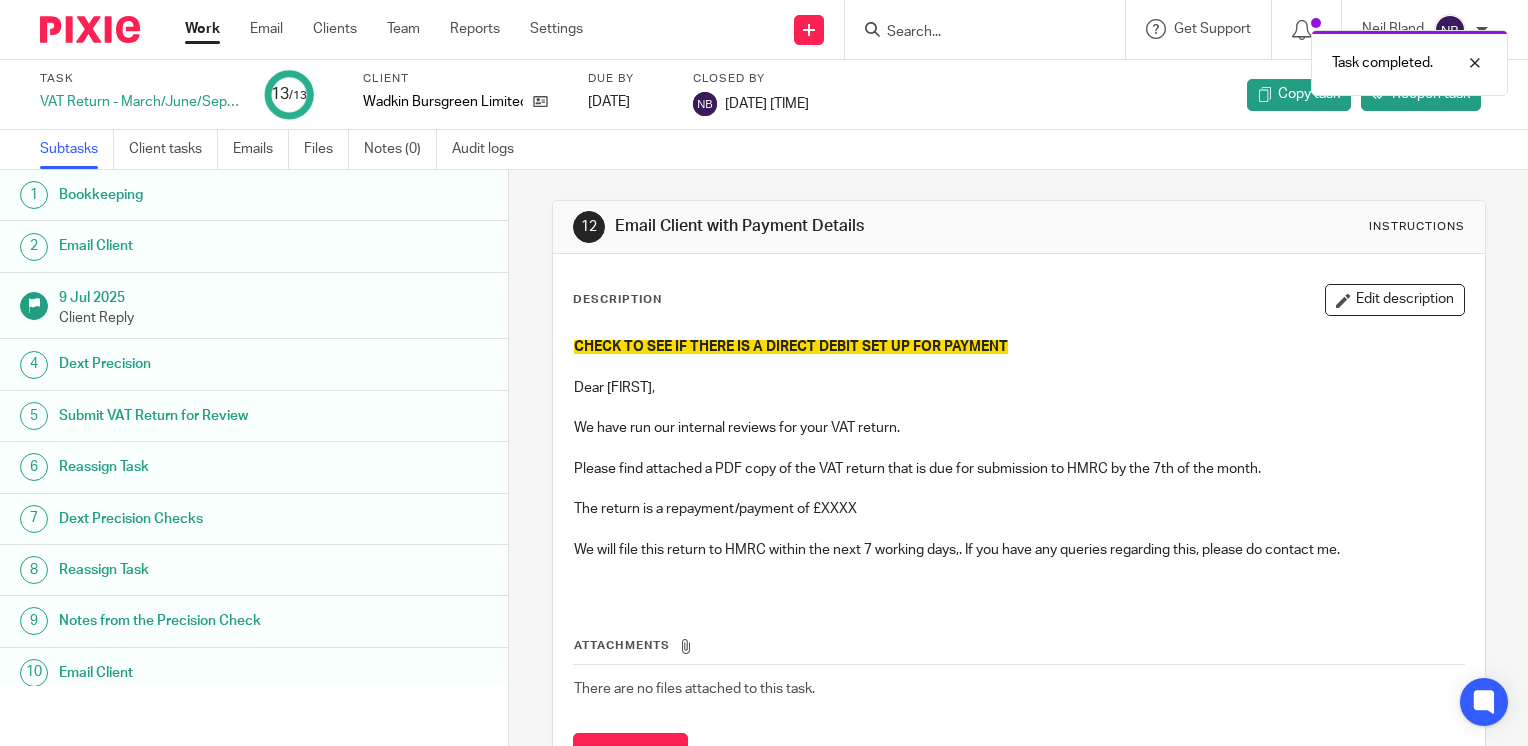 click on "Work
Email
Clients
Team
Reports
Settings
Work
Email
Clients
Team
Reports
Settings" at bounding box center (389, 29) 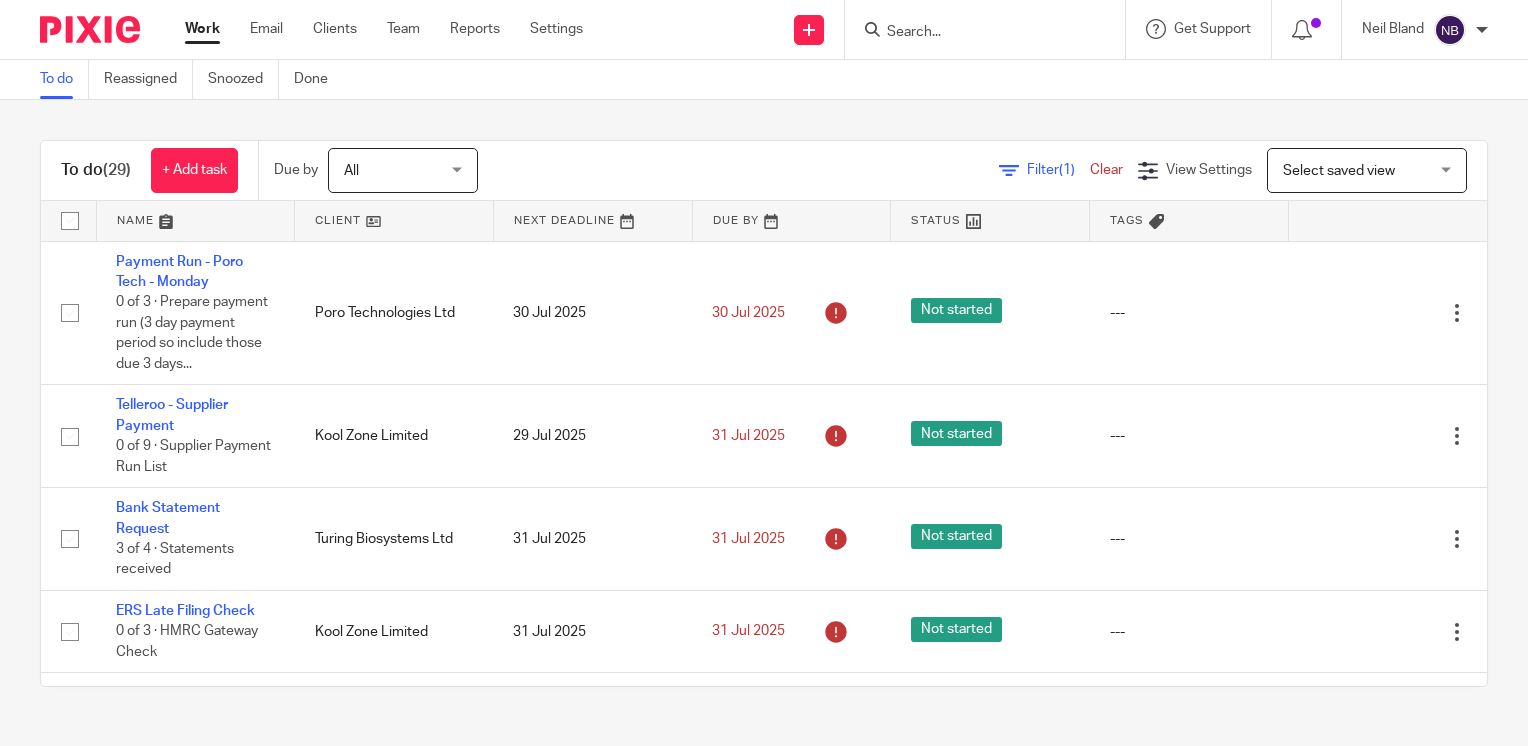 scroll, scrollTop: 0, scrollLeft: 0, axis: both 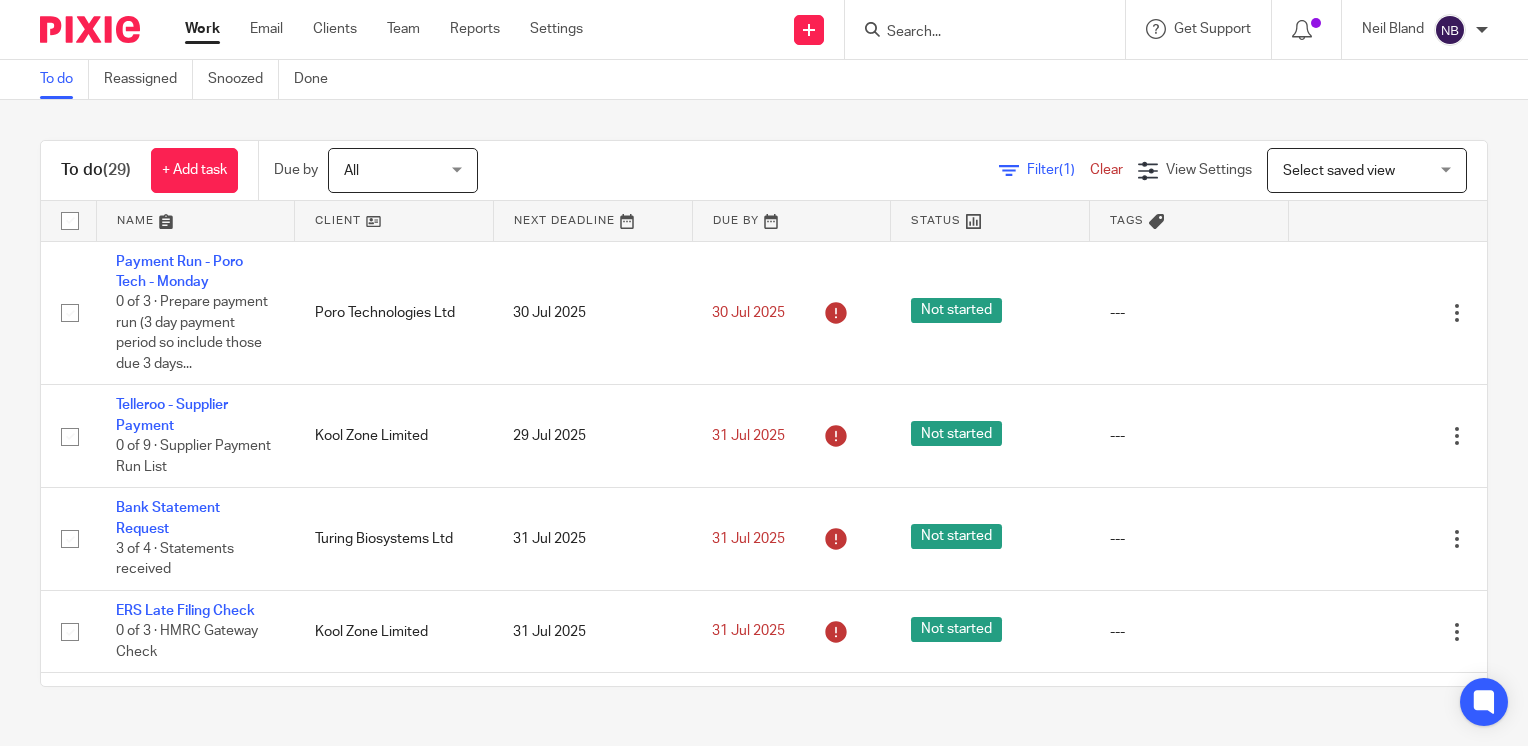 click at bounding box center (196, 221) 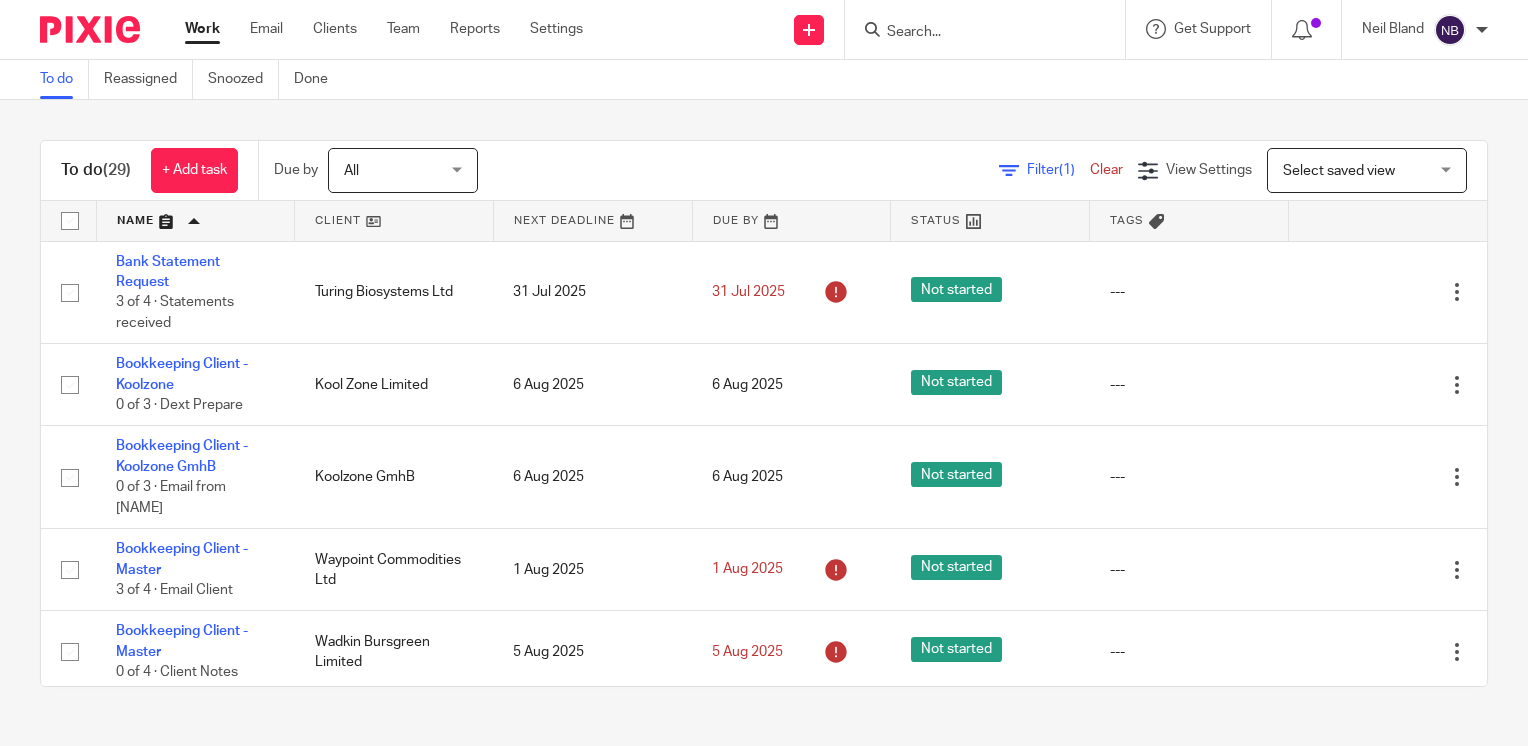 scroll, scrollTop: 0, scrollLeft: 0, axis: both 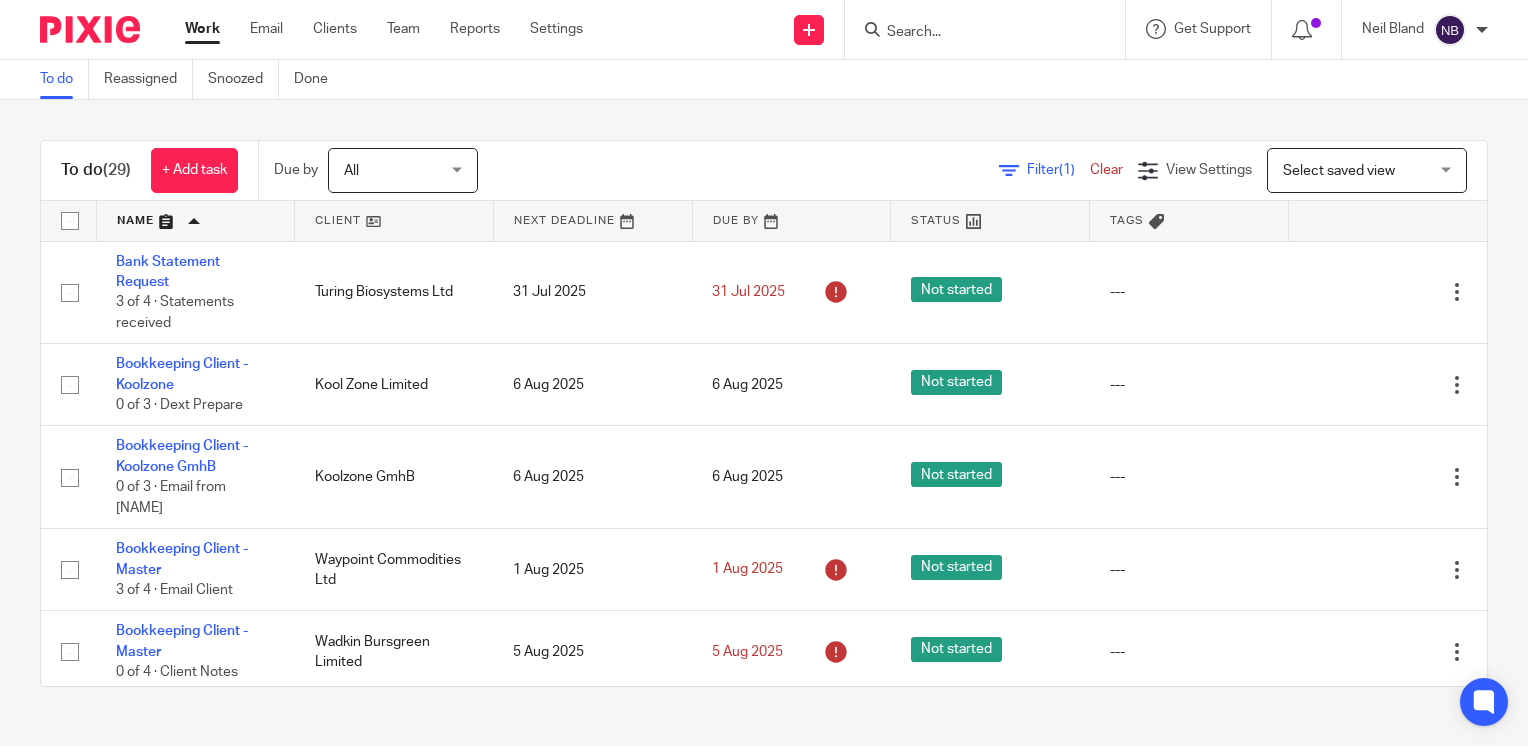 drag, startPoint x: 0, startPoint y: 0, endPoint x: 138, endPoint y: 220, distance: 259.69983 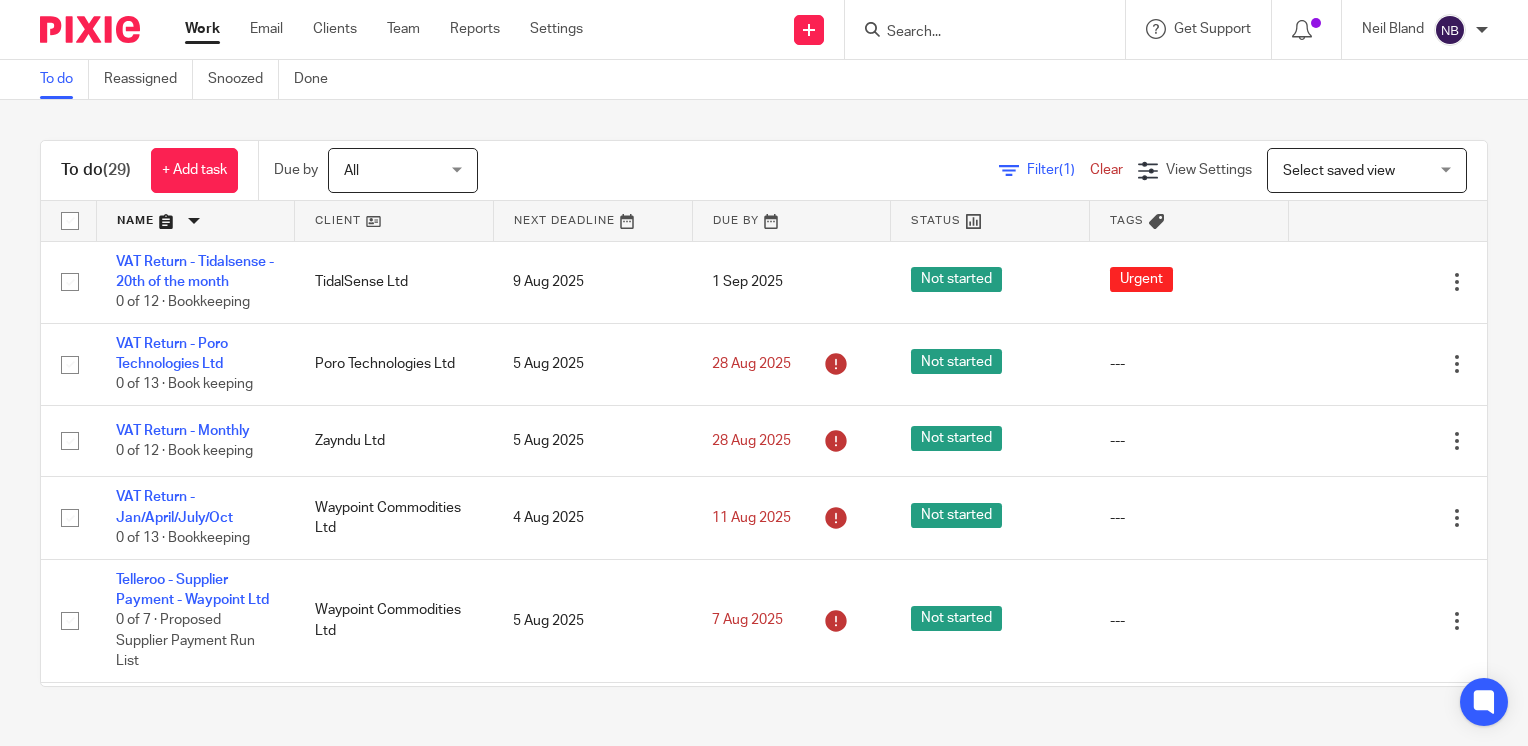 scroll, scrollTop: 0, scrollLeft: 0, axis: both 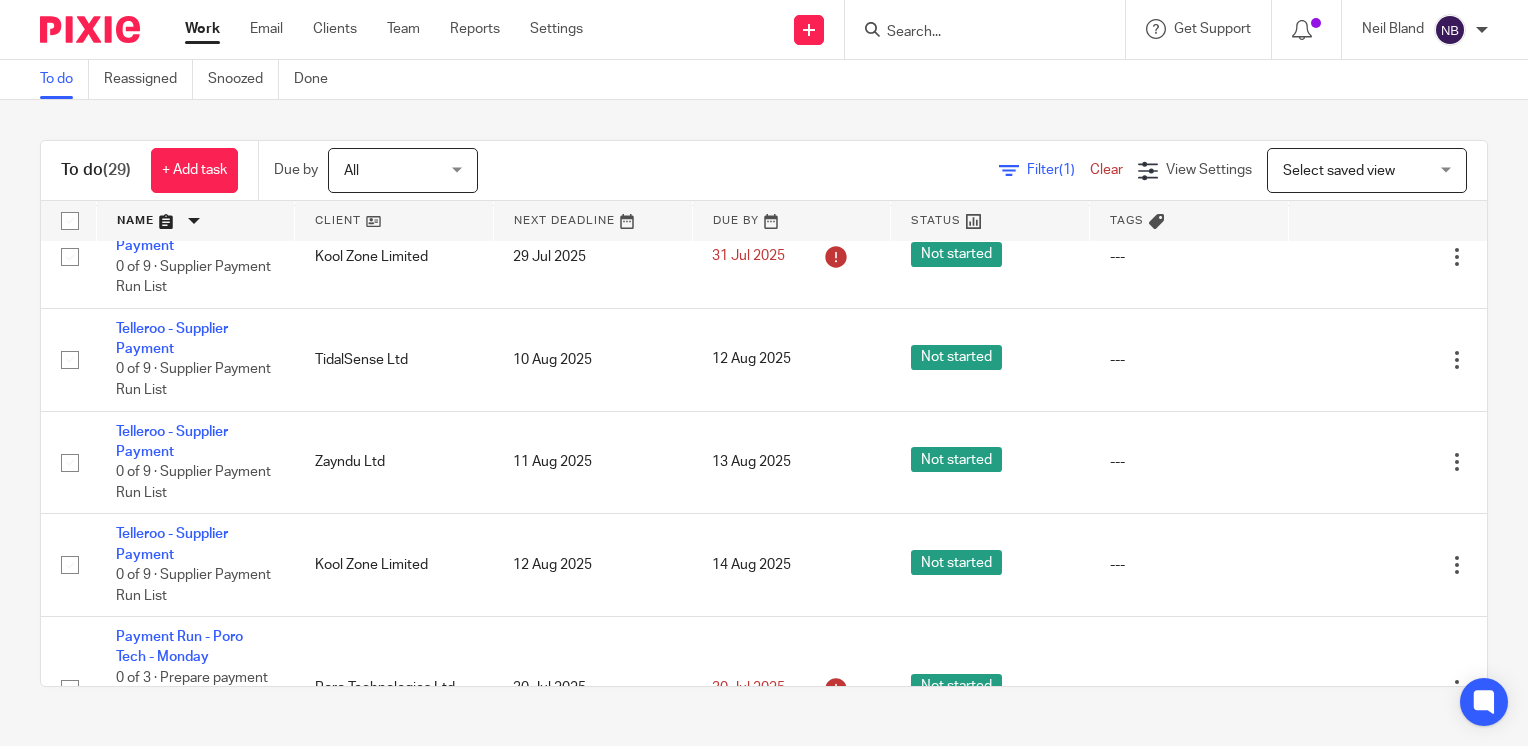 click at bounding box center (394, 221) 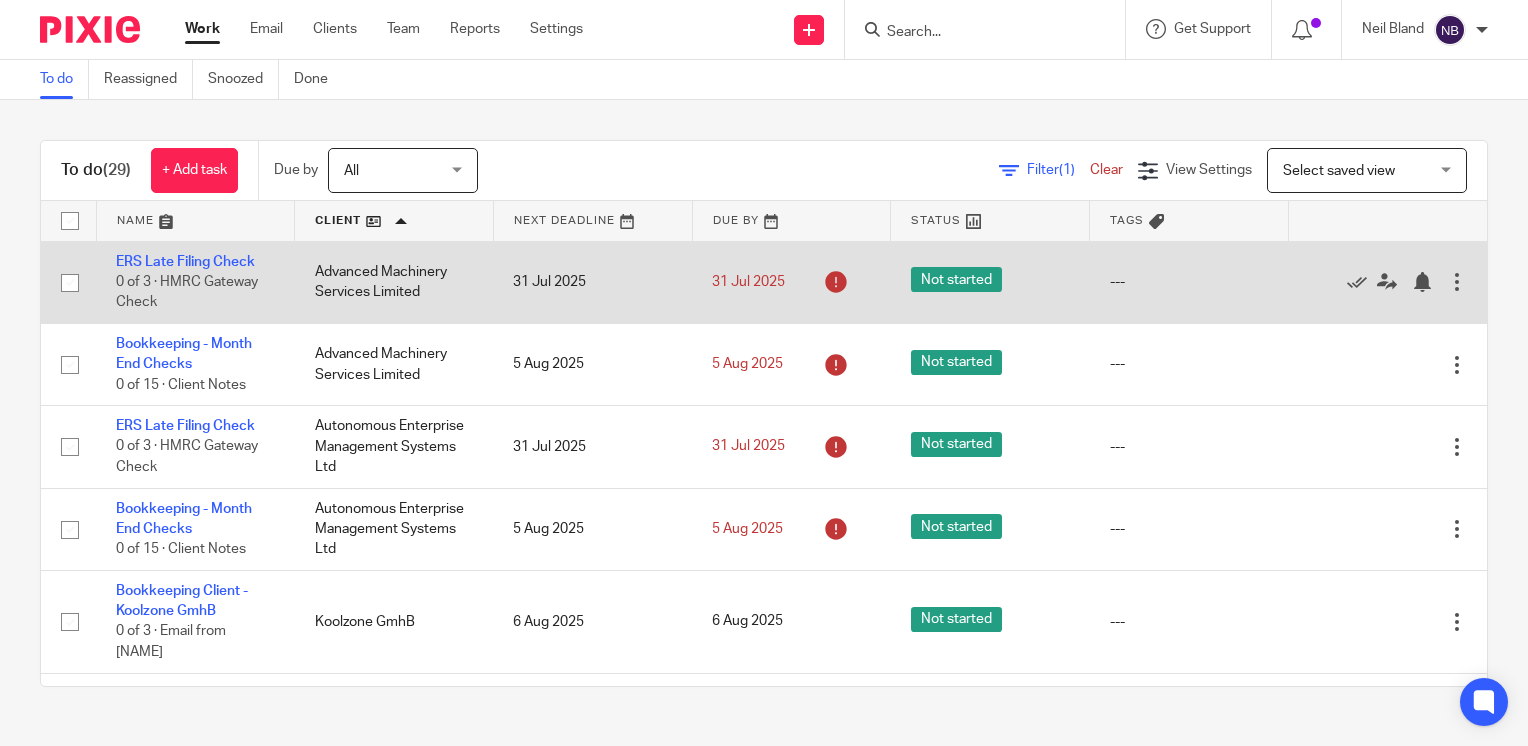 scroll, scrollTop: 0, scrollLeft: 0, axis: both 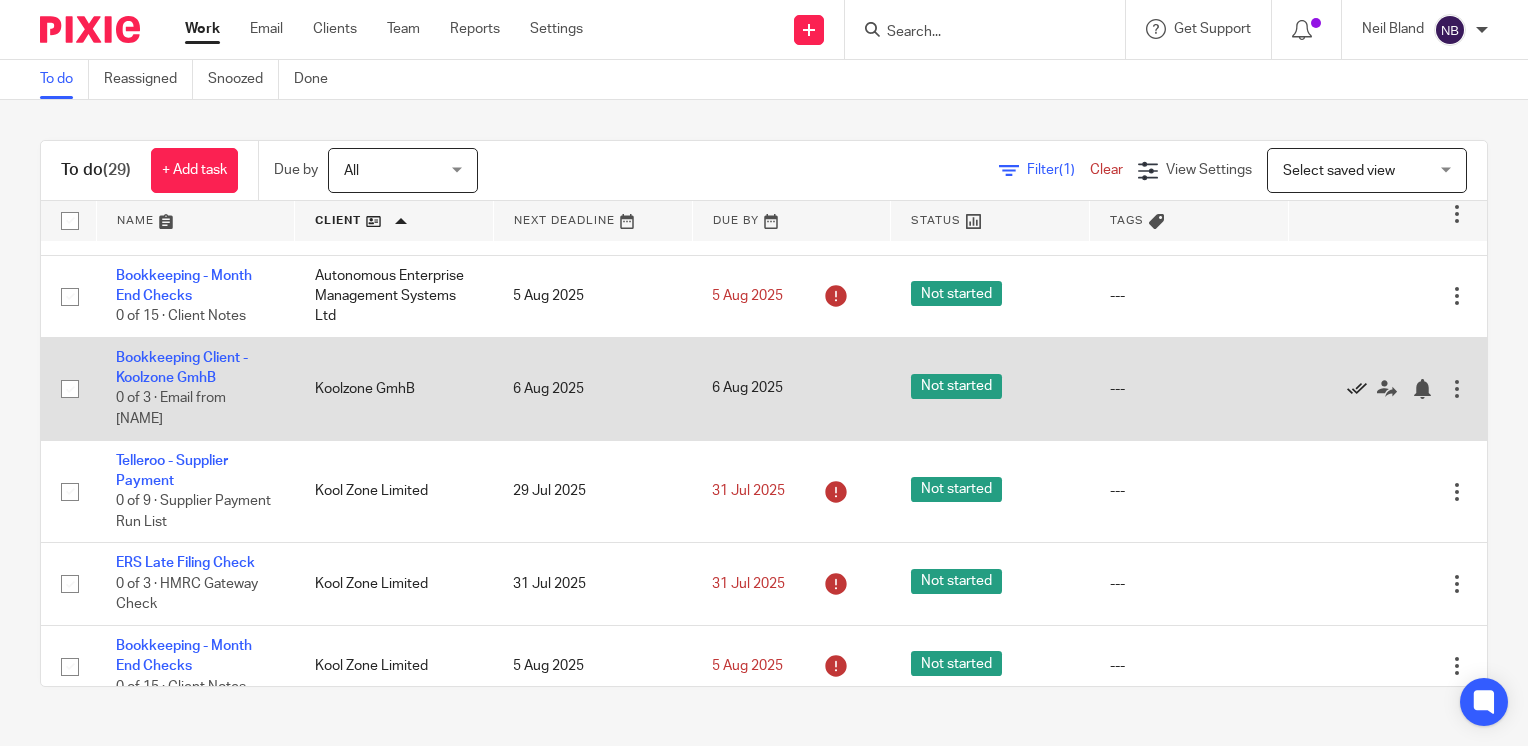 click at bounding box center [1357, 389] 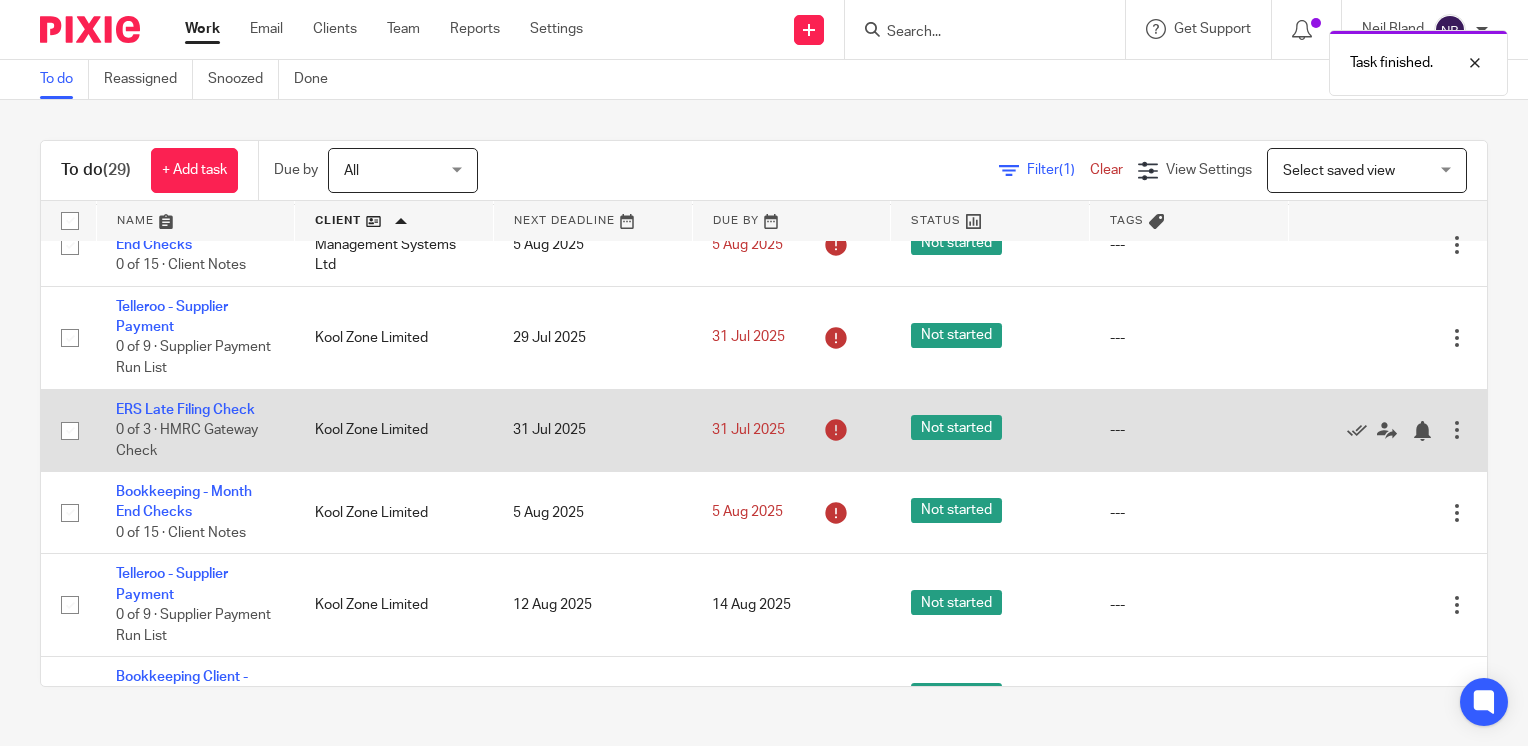 scroll, scrollTop: 300, scrollLeft: 0, axis: vertical 